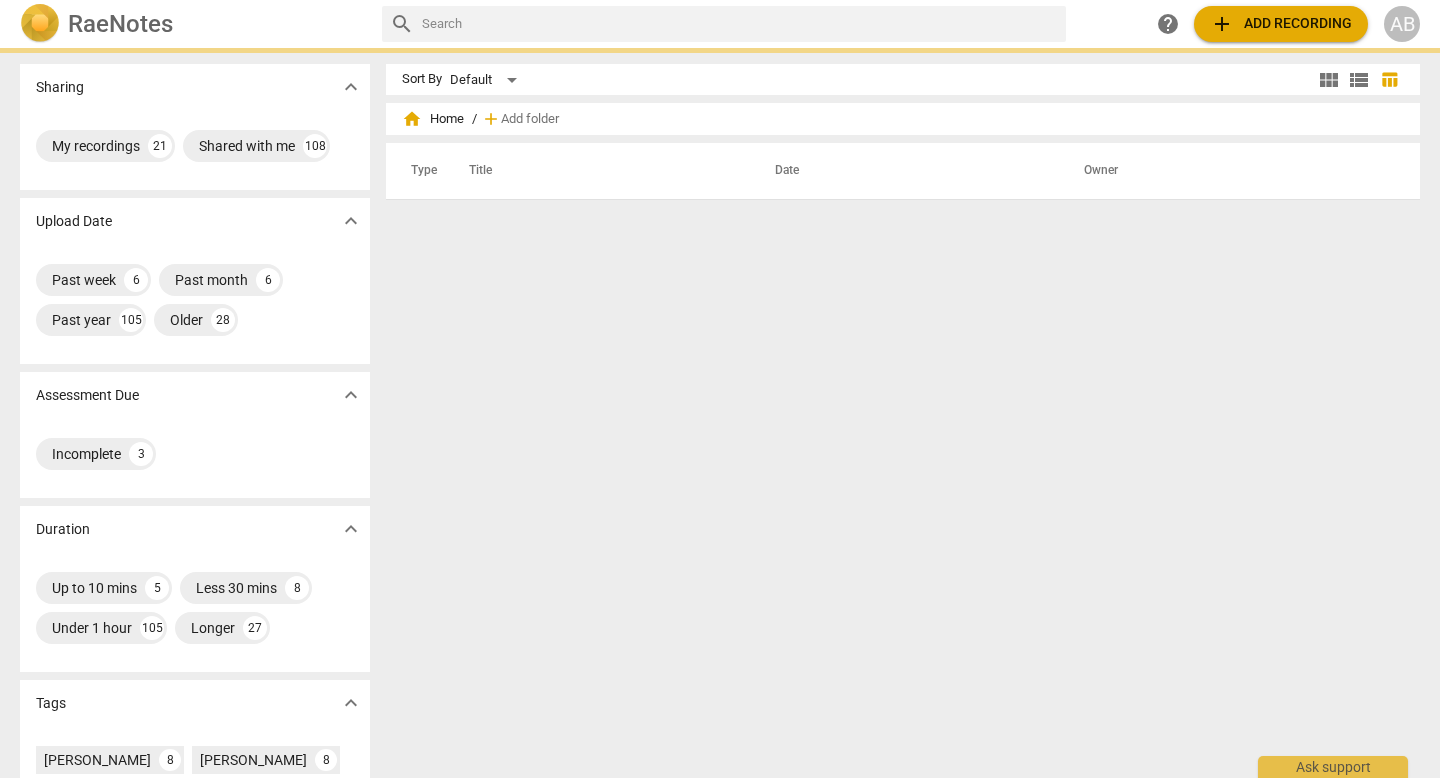 scroll, scrollTop: 0, scrollLeft: 0, axis: both 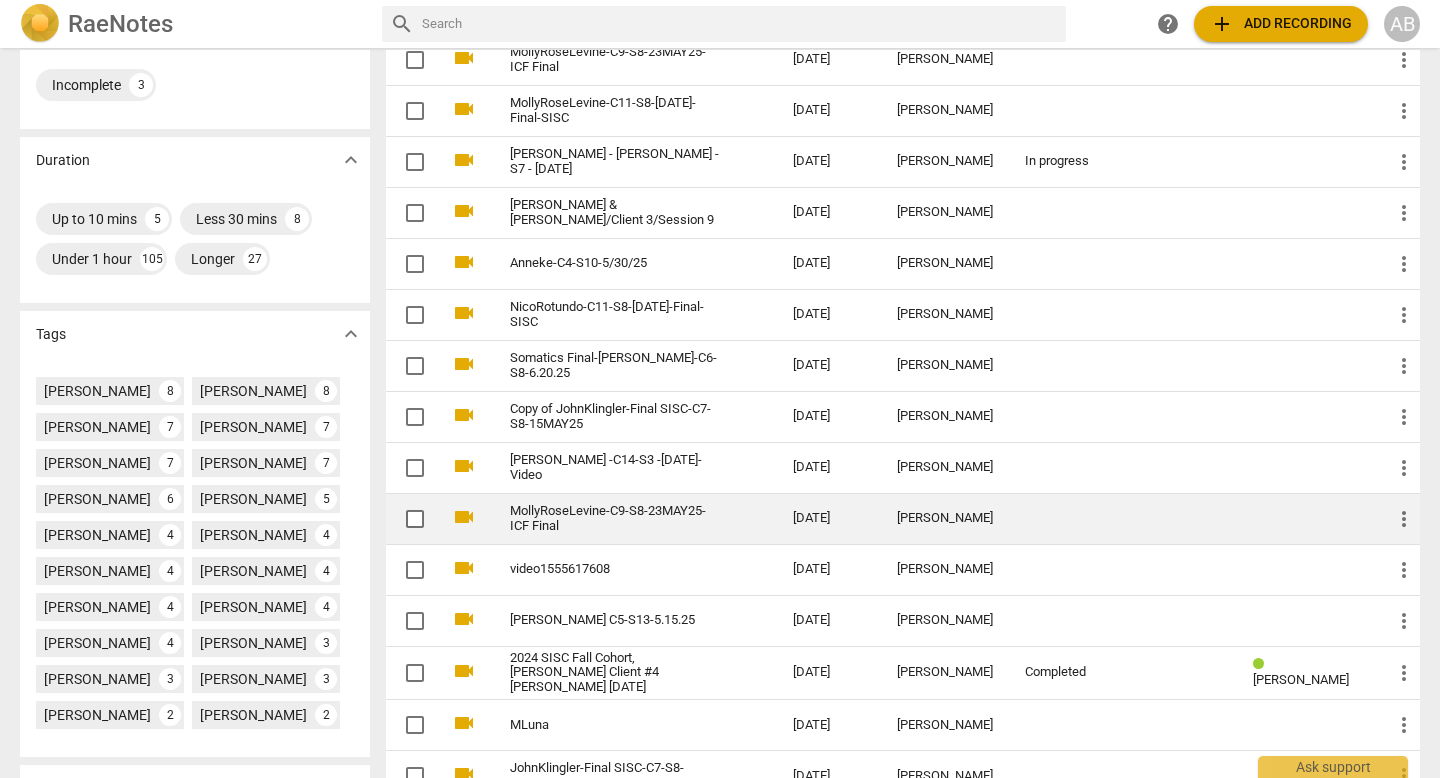 click on "MollyRoseLevine-C9-S8-23MAY25-ICF Final" at bounding box center (631, 518) 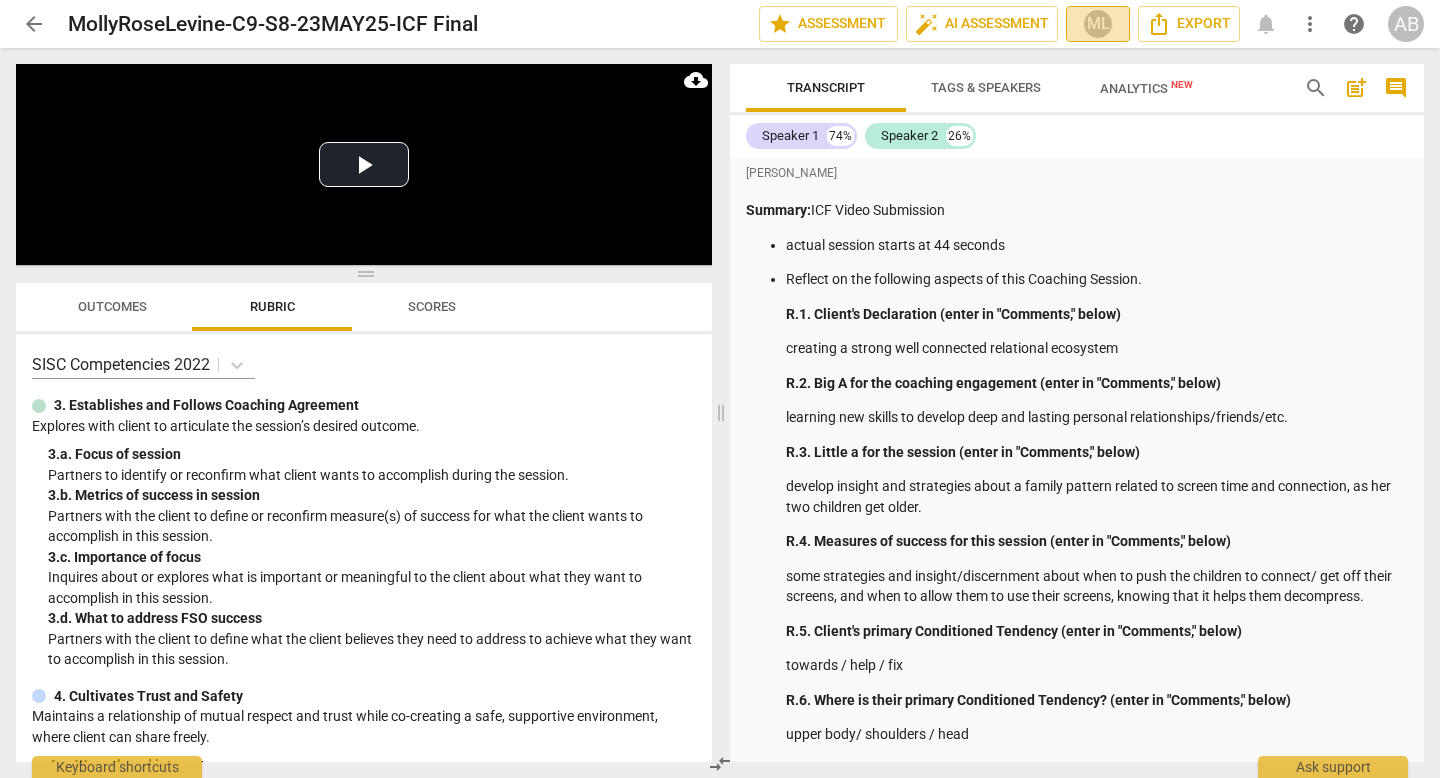 click on "ML" at bounding box center [1098, 24] 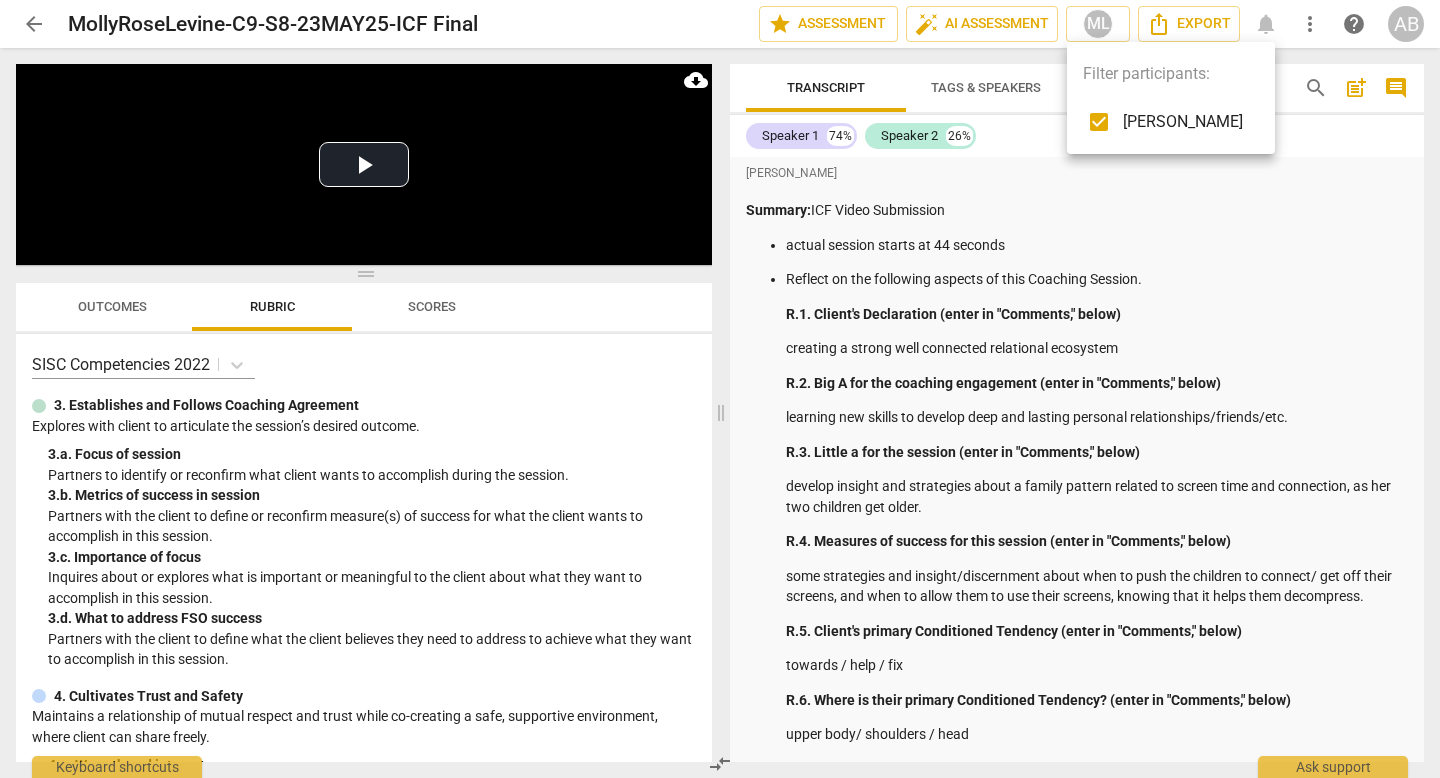 click at bounding box center (720, 389) 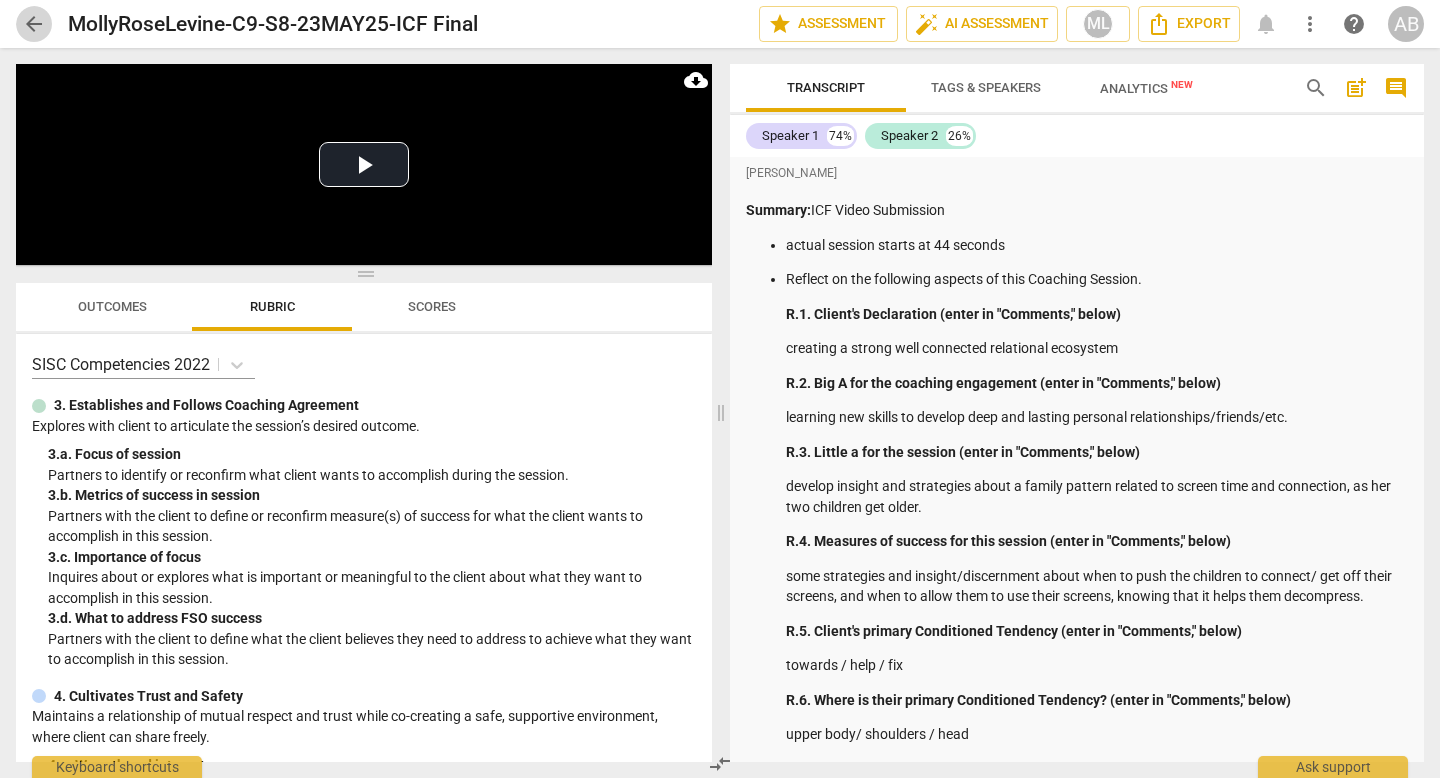 click on "arrow_back" at bounding box center (34, 24) 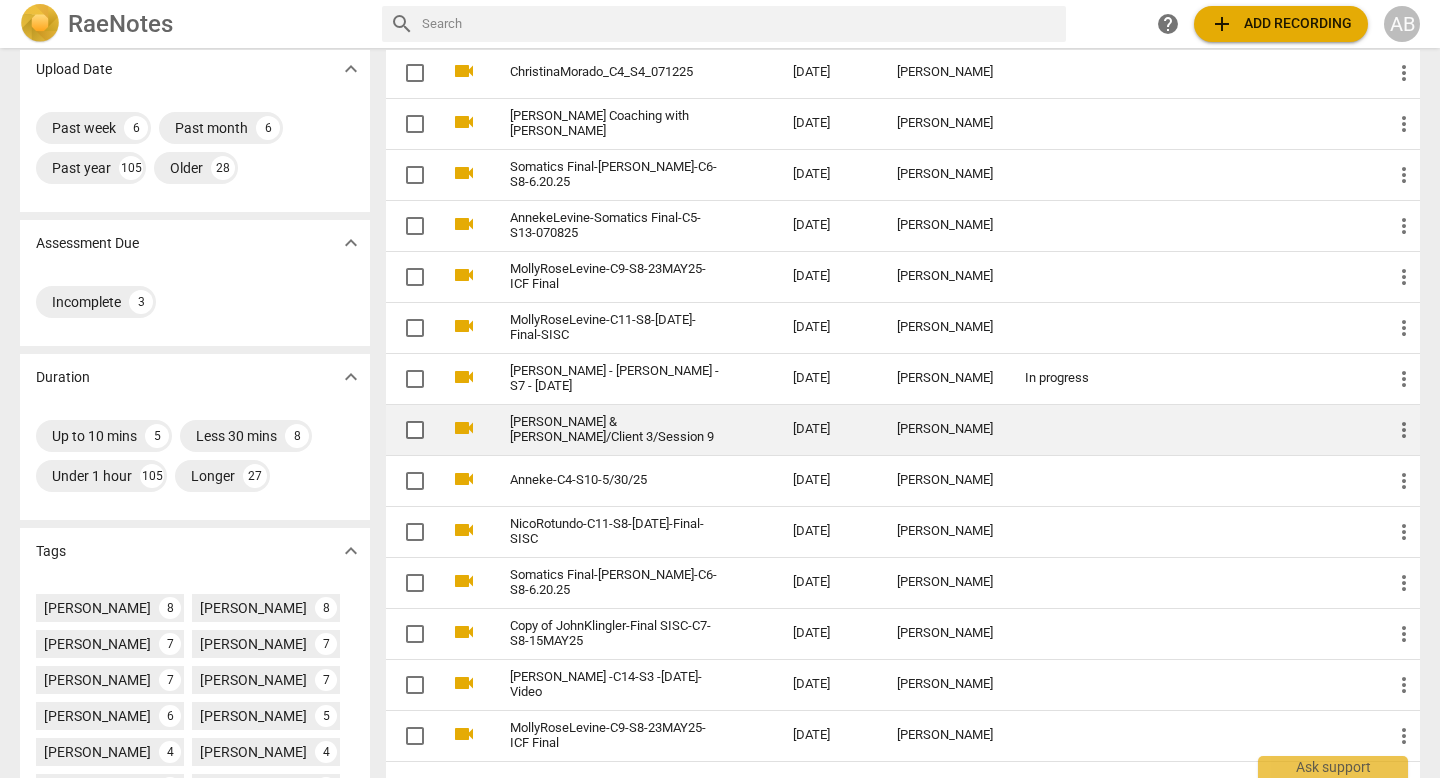 scroll, scrollTop: 150, scrollLeft: 0, axis: vertical 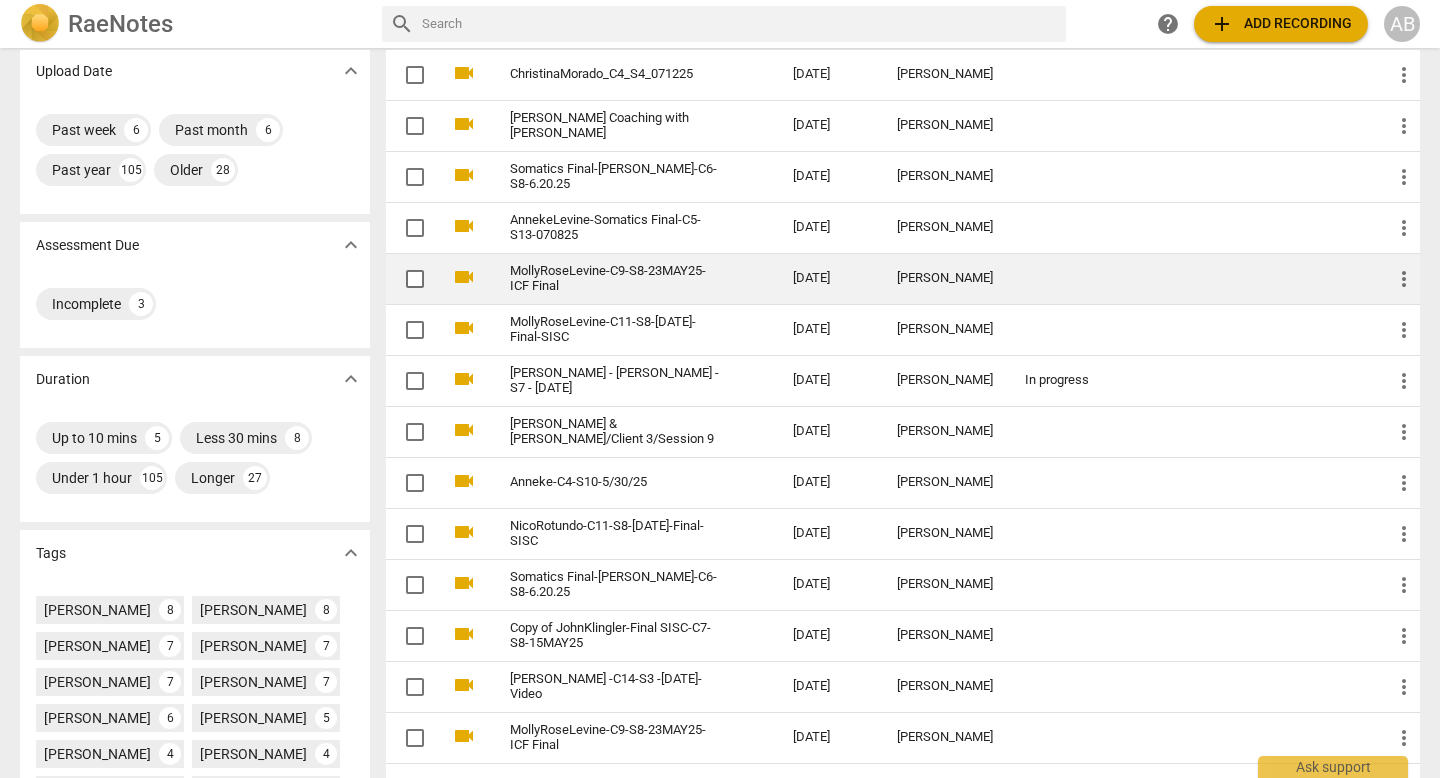 click on "MollyRoseLevine-C9-S8-23MAY25-ICF Final" at bounding box center (631, 278) 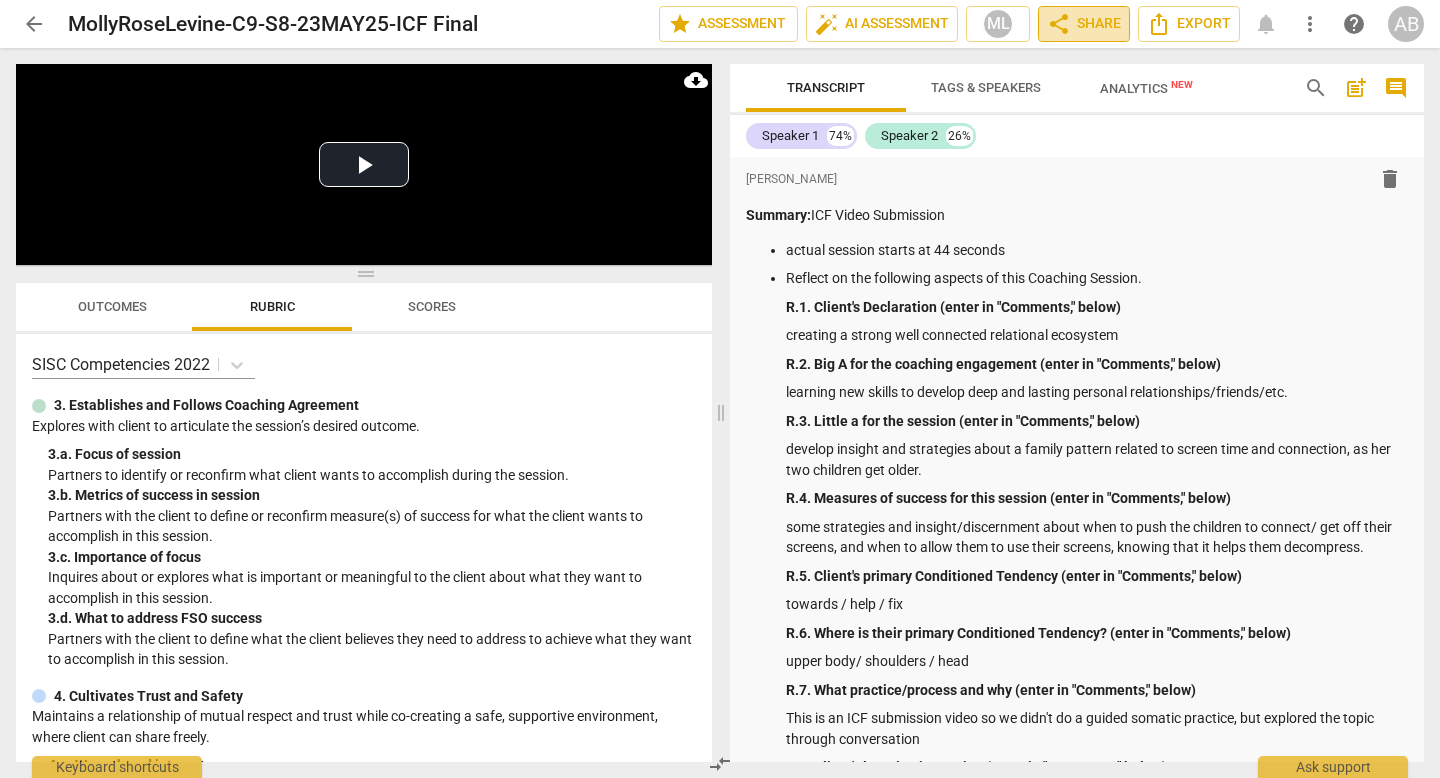 click on "share    Share" at bounding box center (1084, 24) 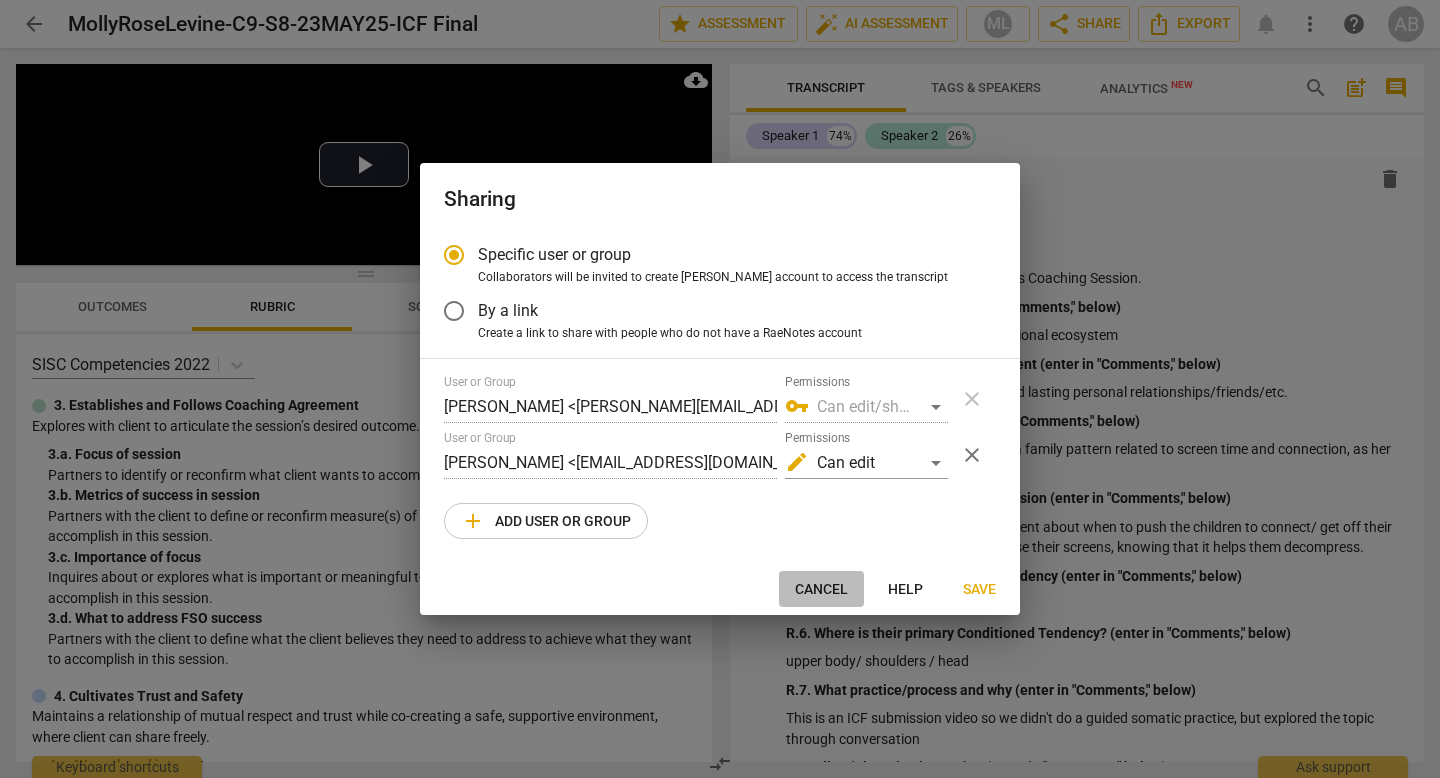 click on "Cancel" at bounding box center [821, 590] 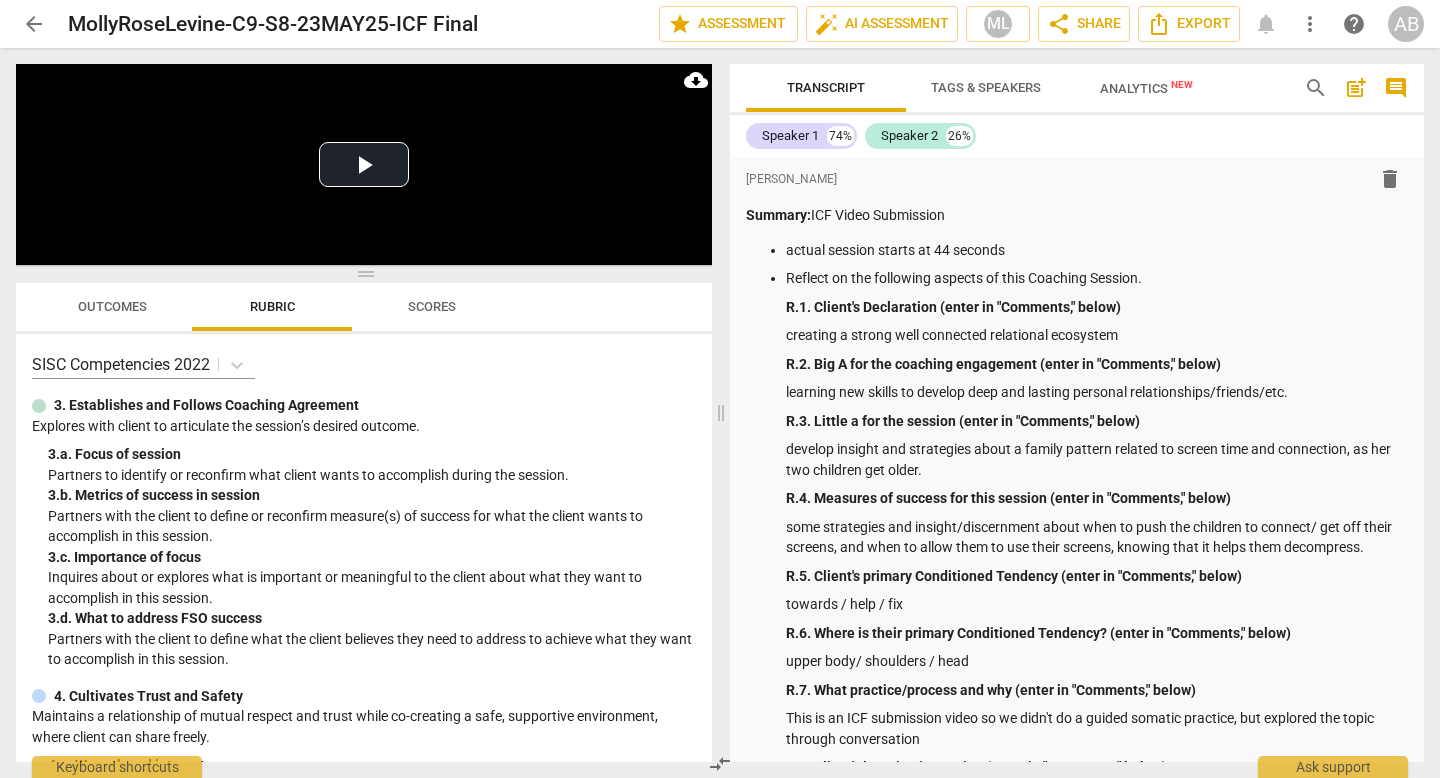 click on "arrow_back" at bounding box center (34, 24) 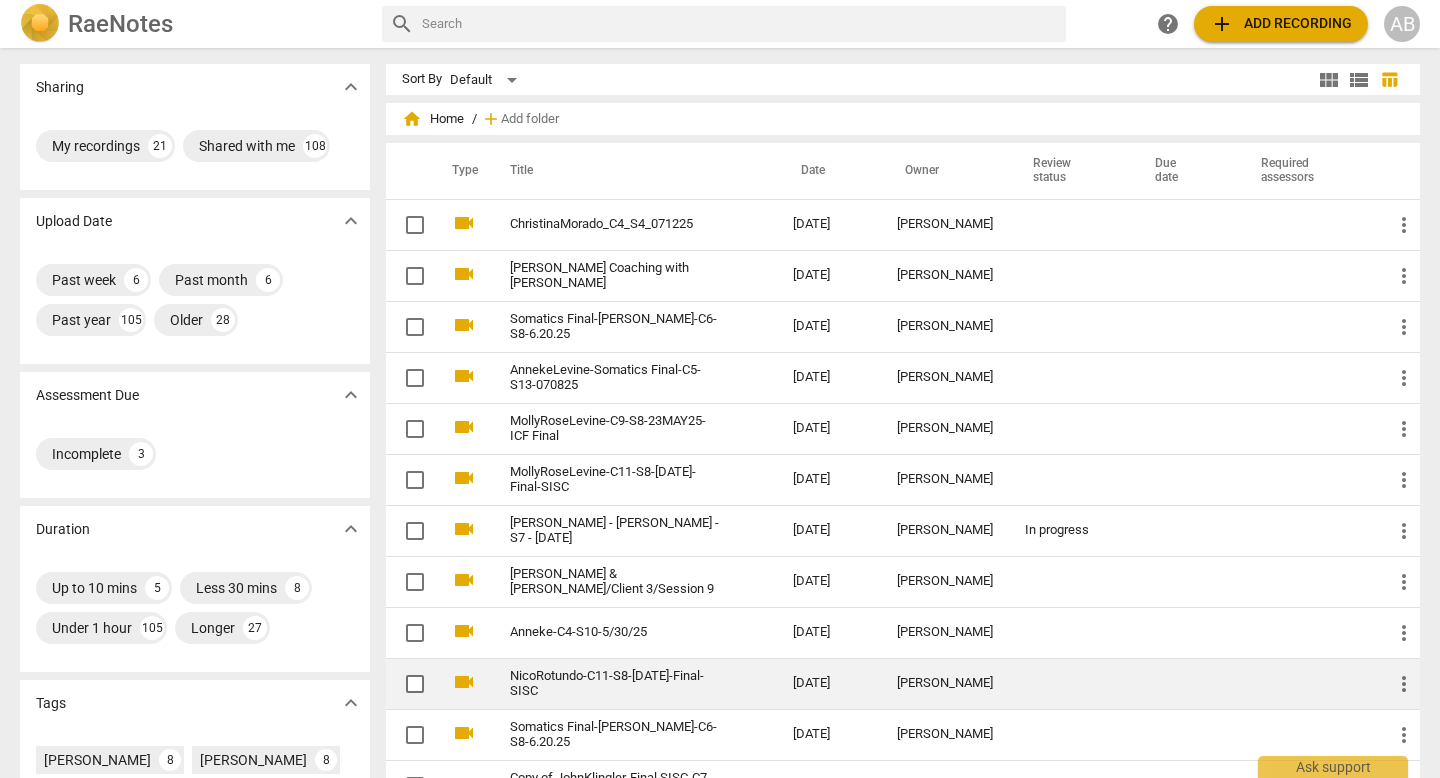 click on "NicoRotundo-C11-S8-[DATE]-Final-SISC" at bounding box center (631, 683) 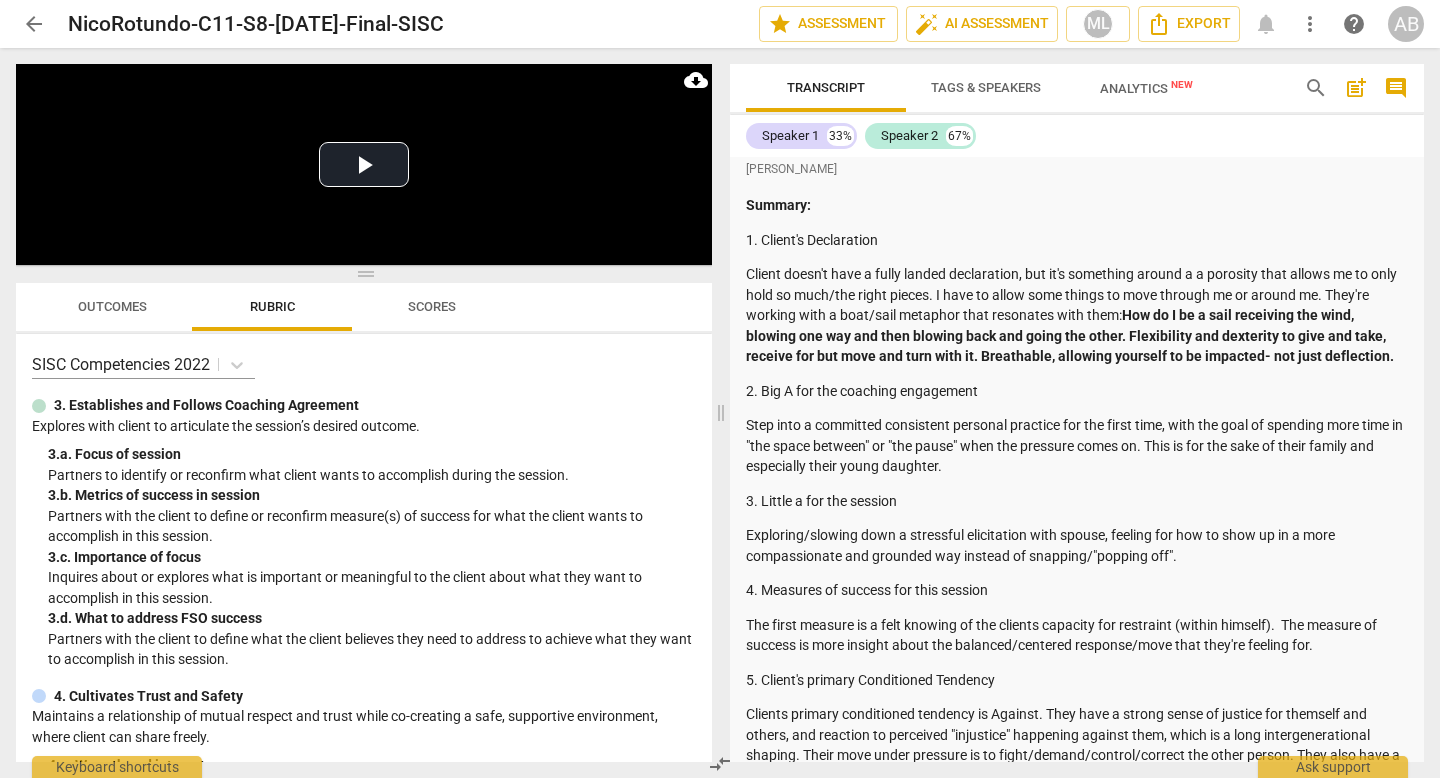 scroll, scrollTop: 6, scrollLeft: 0, axis: vertical 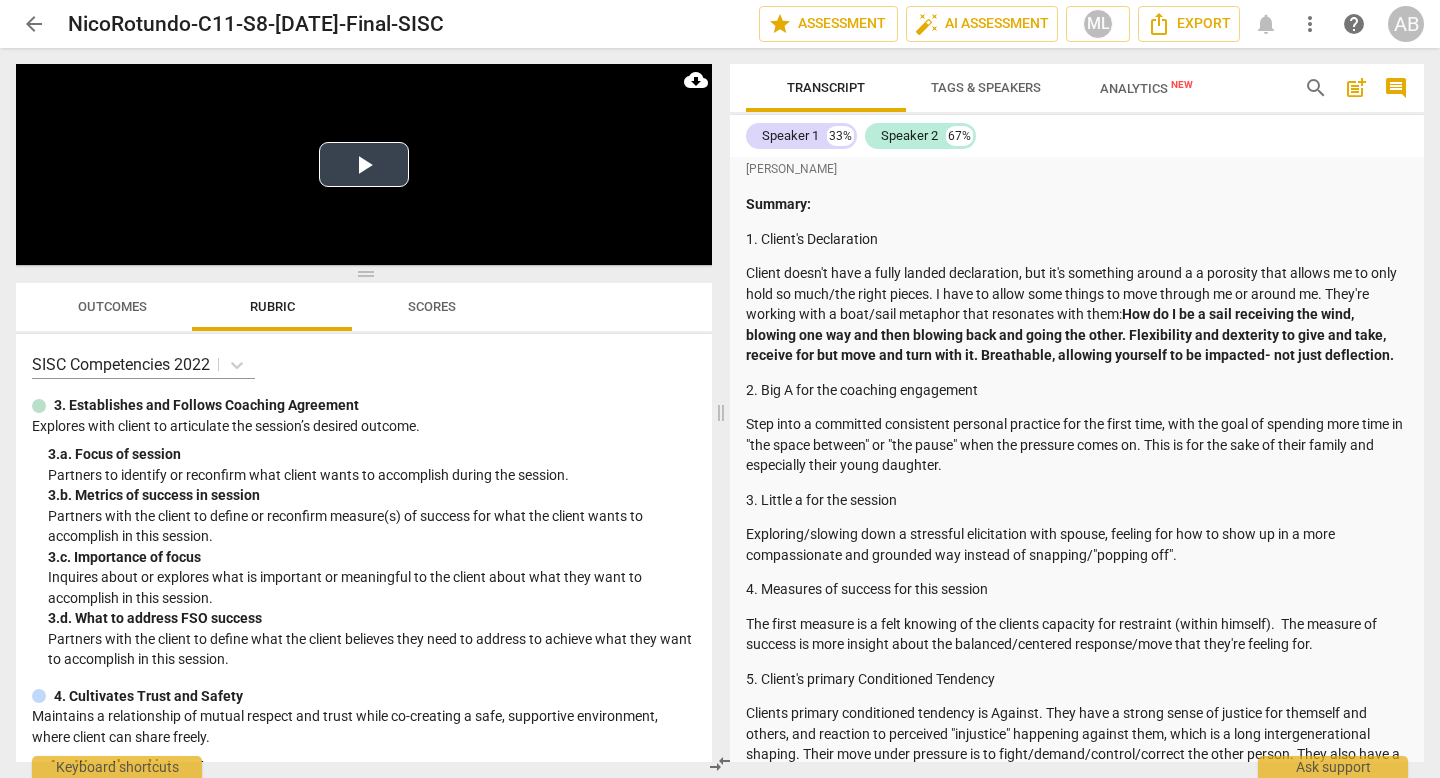 click on "Play Video" at bounding box center (364, 164) 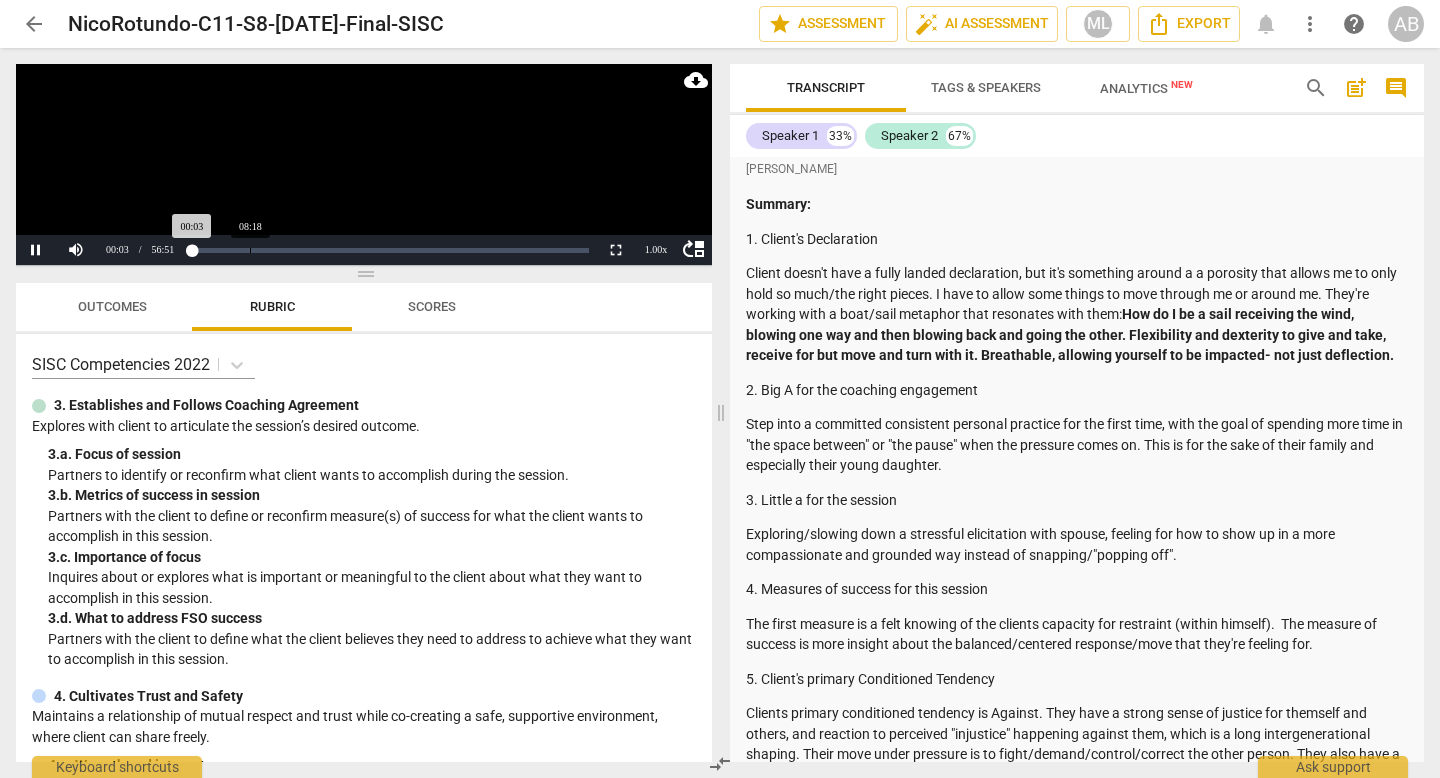 click on "Loaded : 0% Progress :  0.09%" at bounding box center [390, 250] 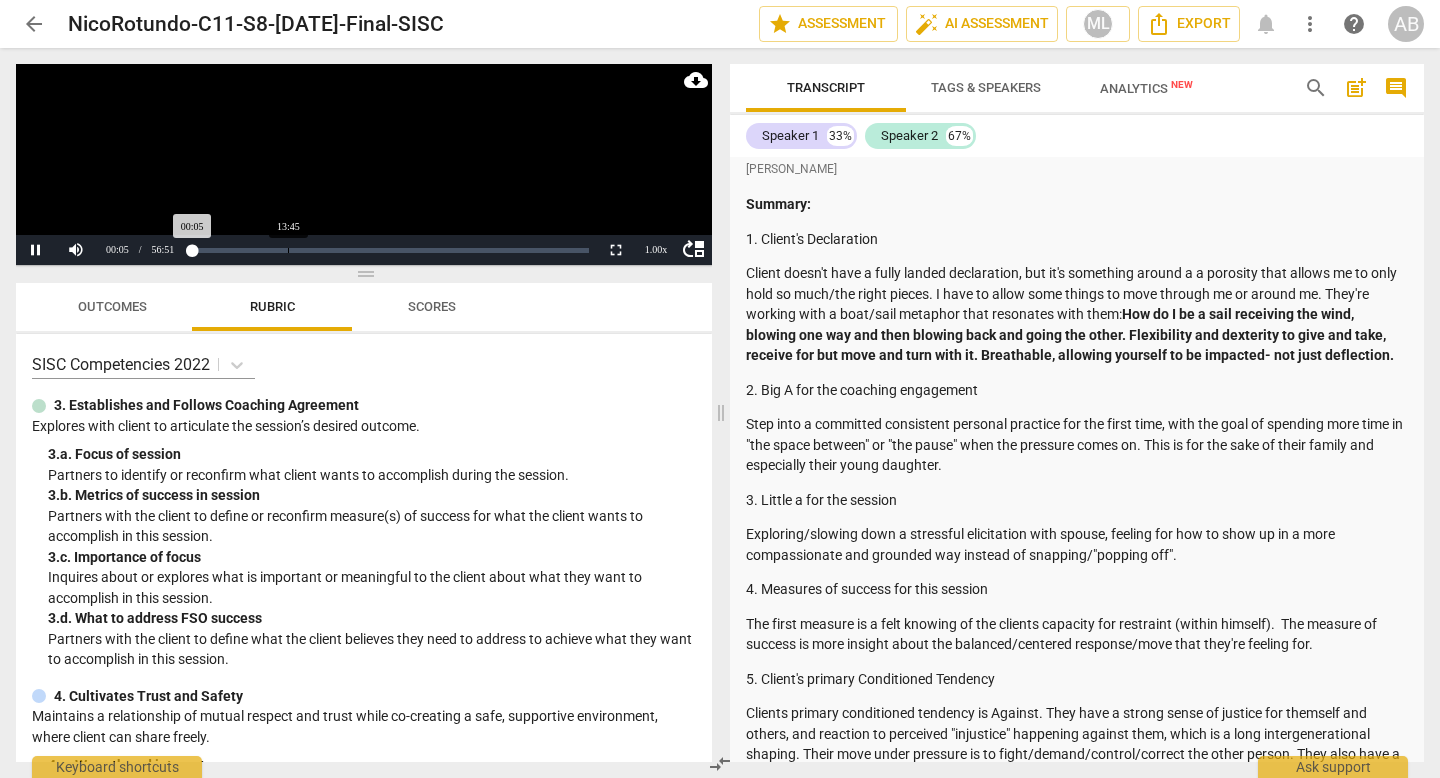 click on "Loaded : 0% Progress :  0.15%" at bounding box center (390, 250) 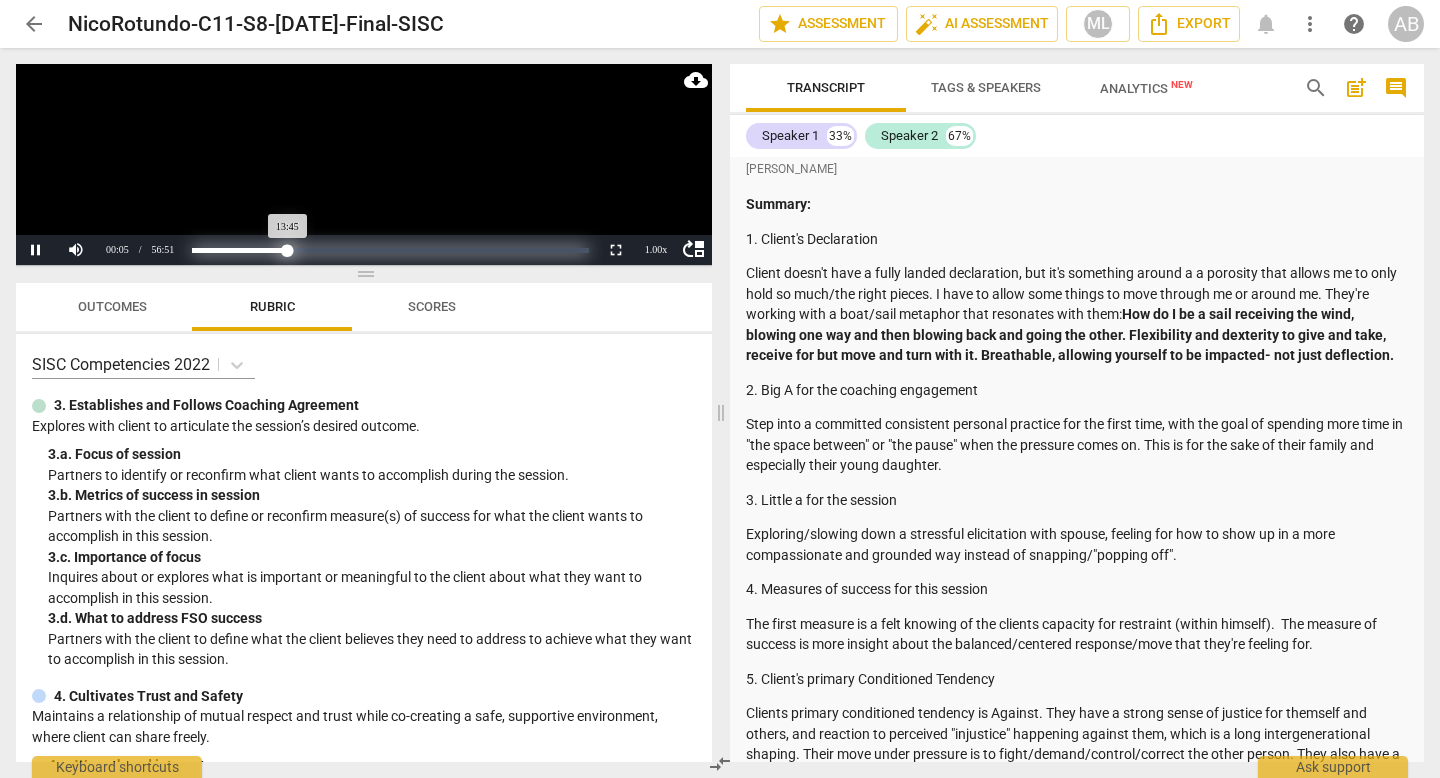 click on "Loaded : 0% Progress :  24.18%" at bounding box center [390, 250] 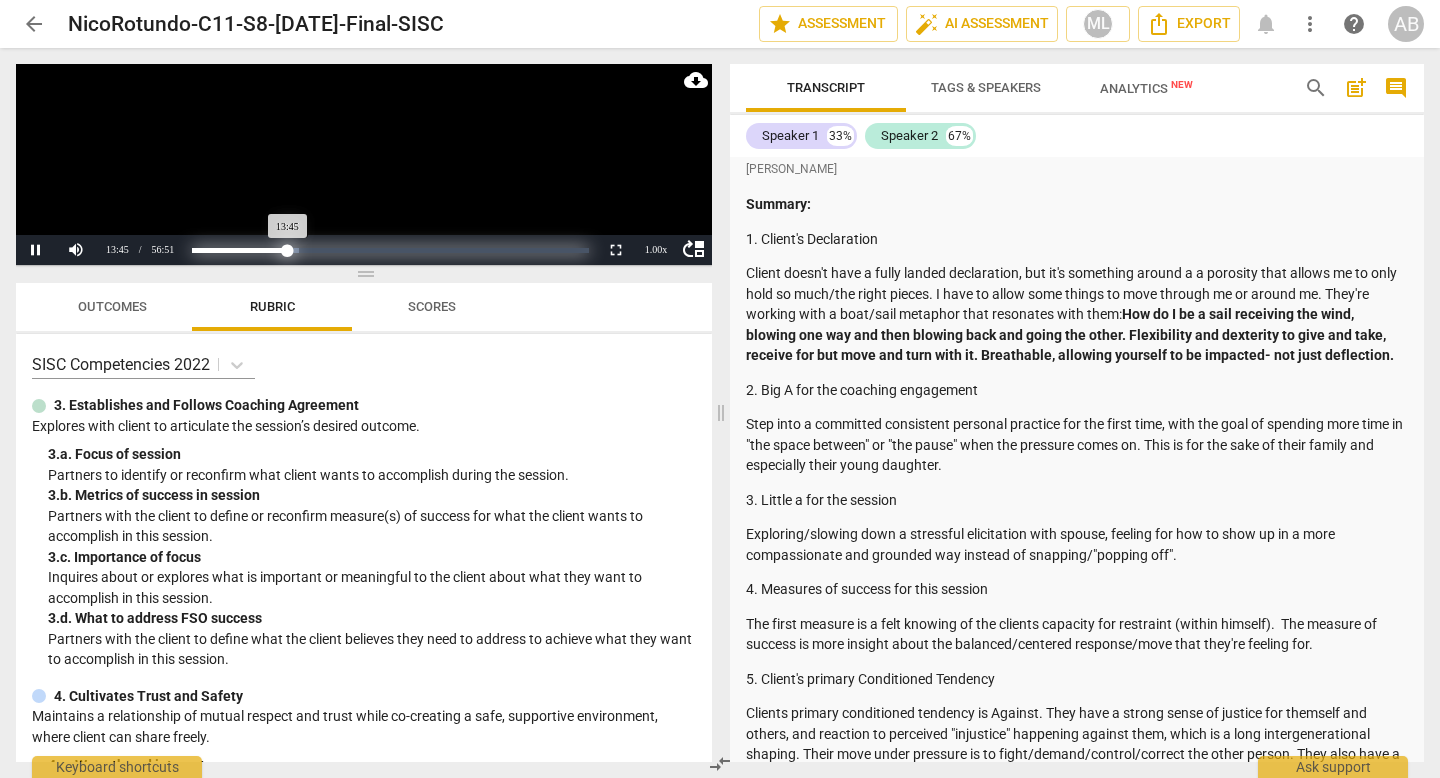 scroll, scrollTop: 5081, scrollLeft: 0, axis: vertical 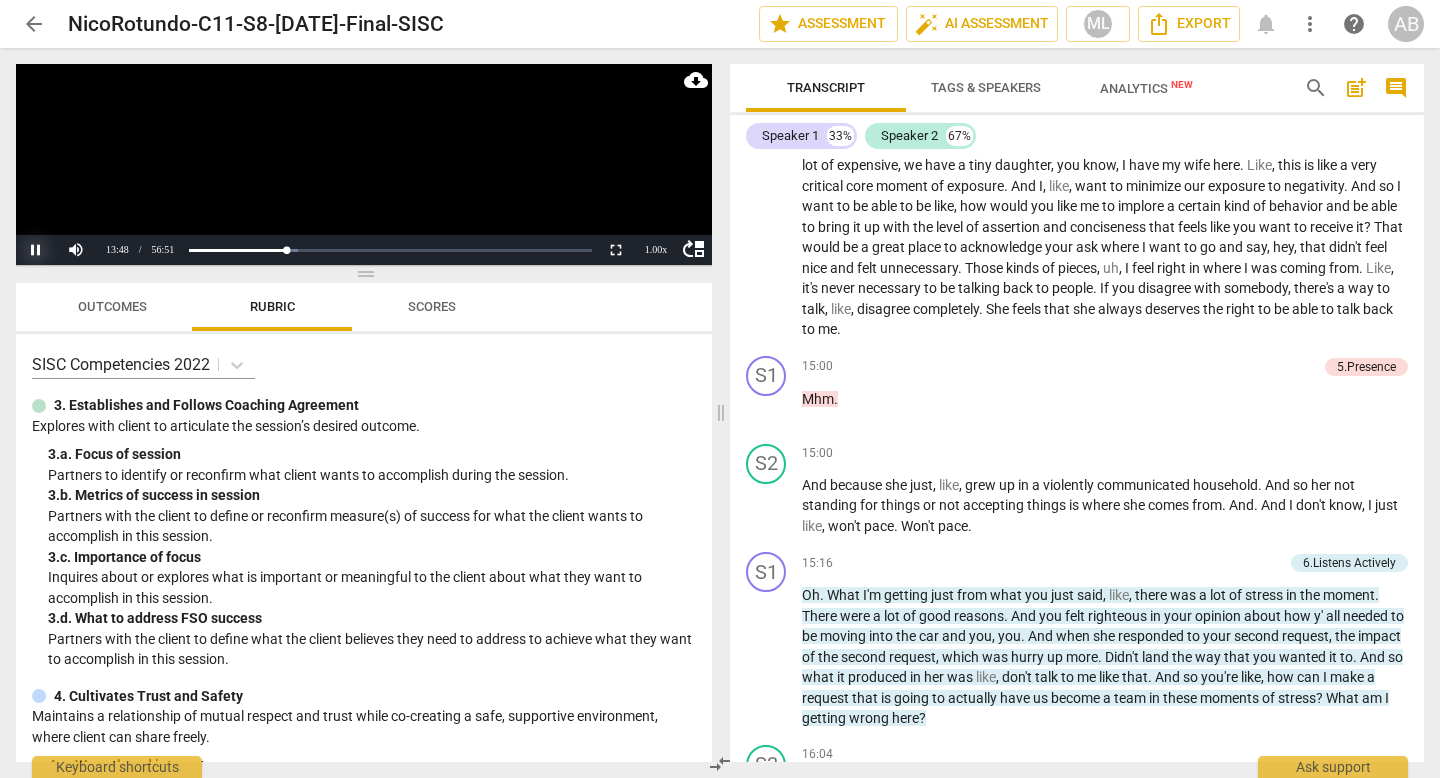 click on "Pause" at bounding box center [36, 250] 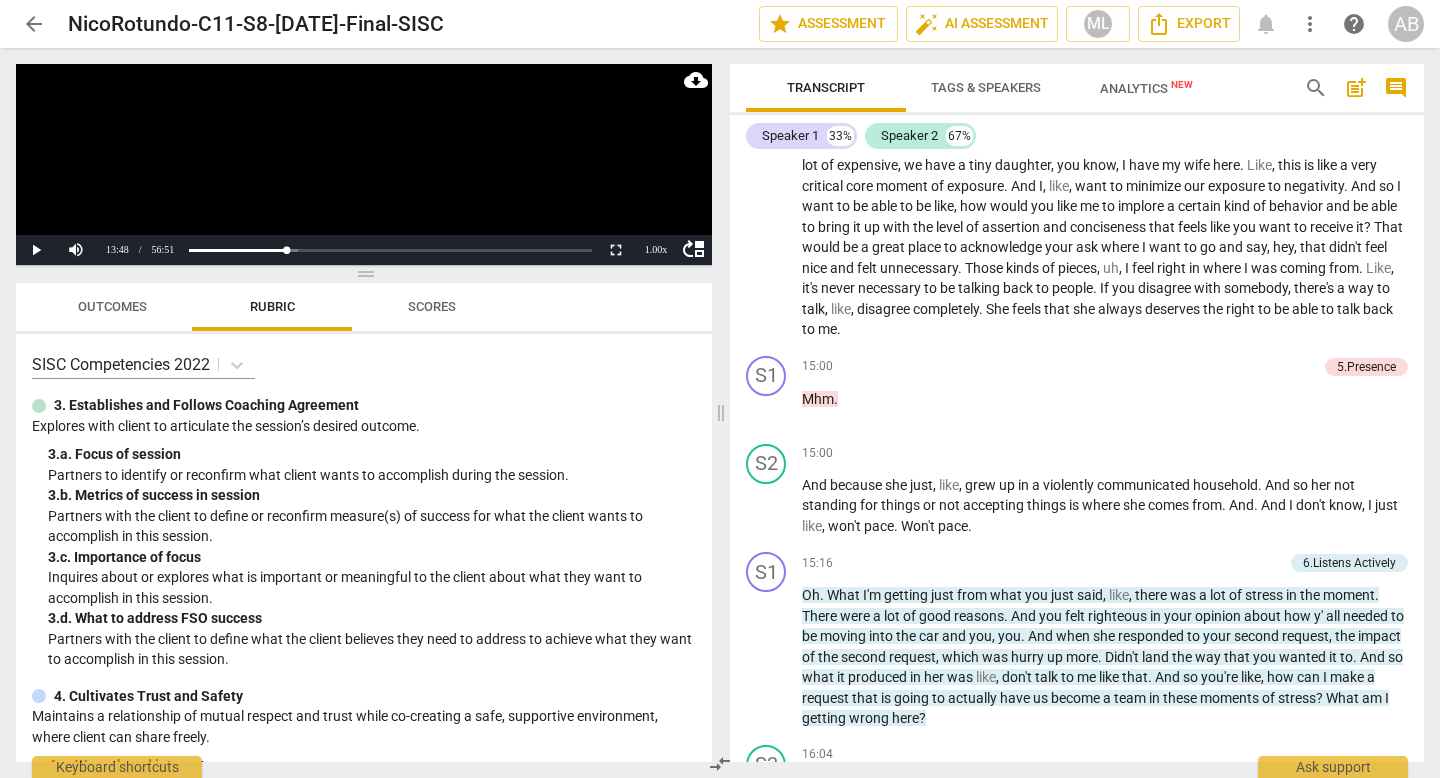 click on "more_vert" at bounding box center [1310, 24] 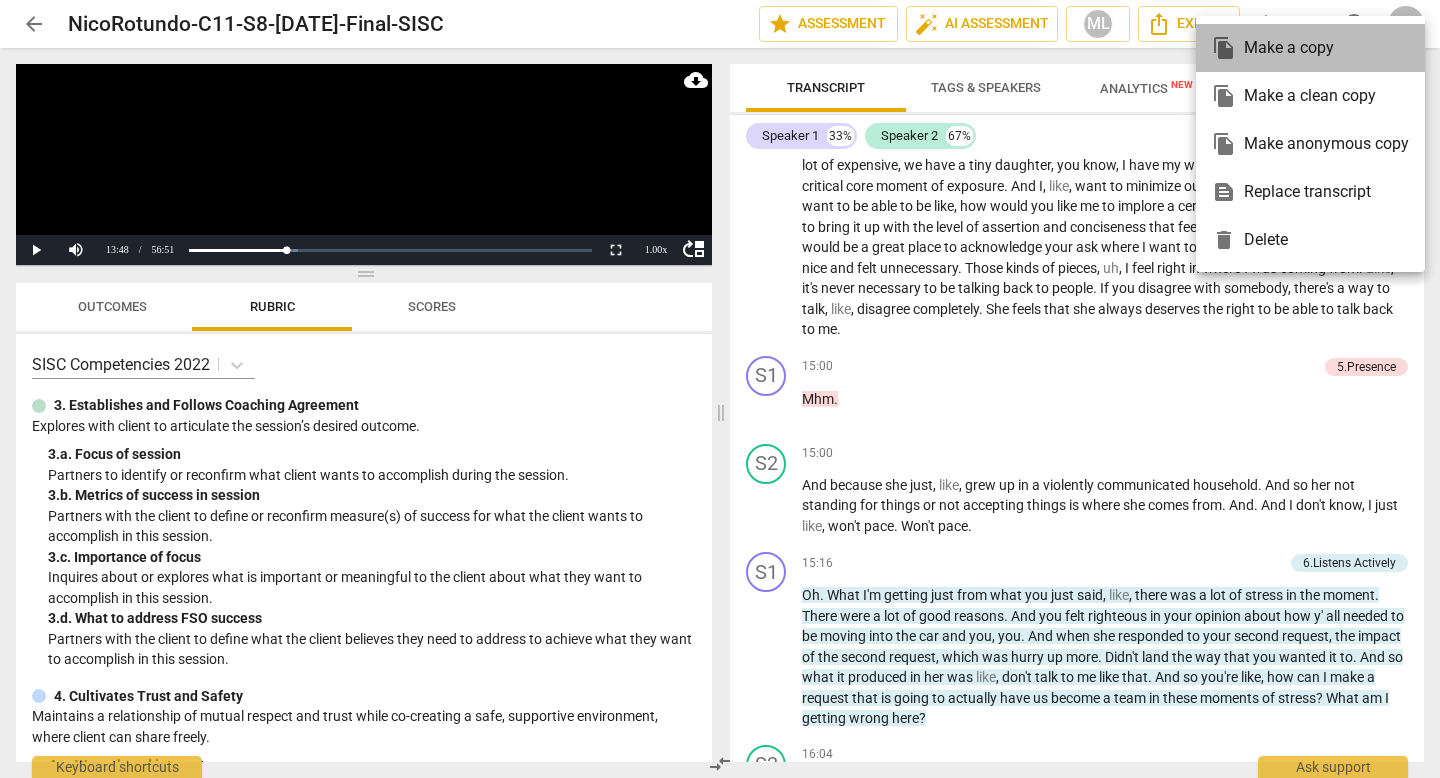 click on "file_copy    Make a copy" at bounding box center [1310, 48] 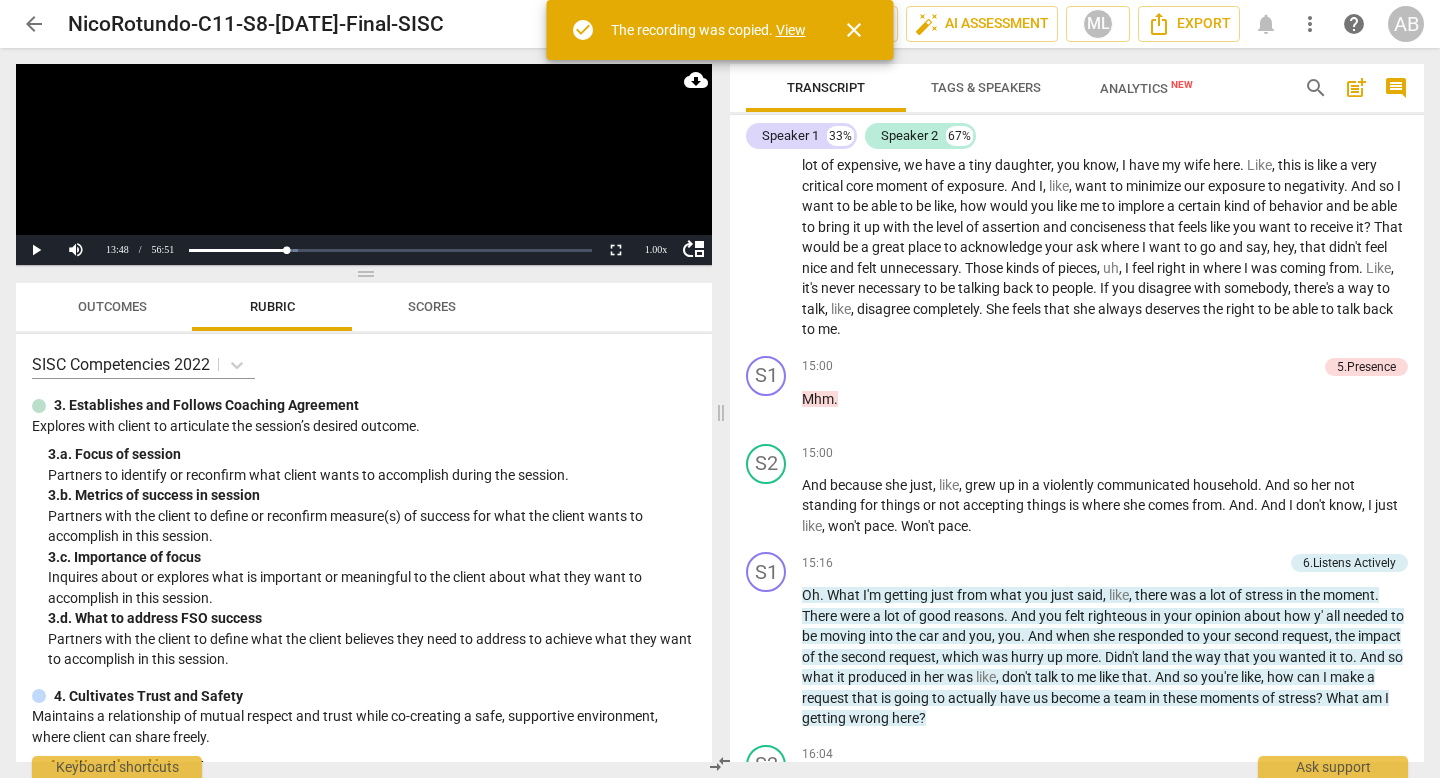 click on "View" at bounding box center (791, 30) 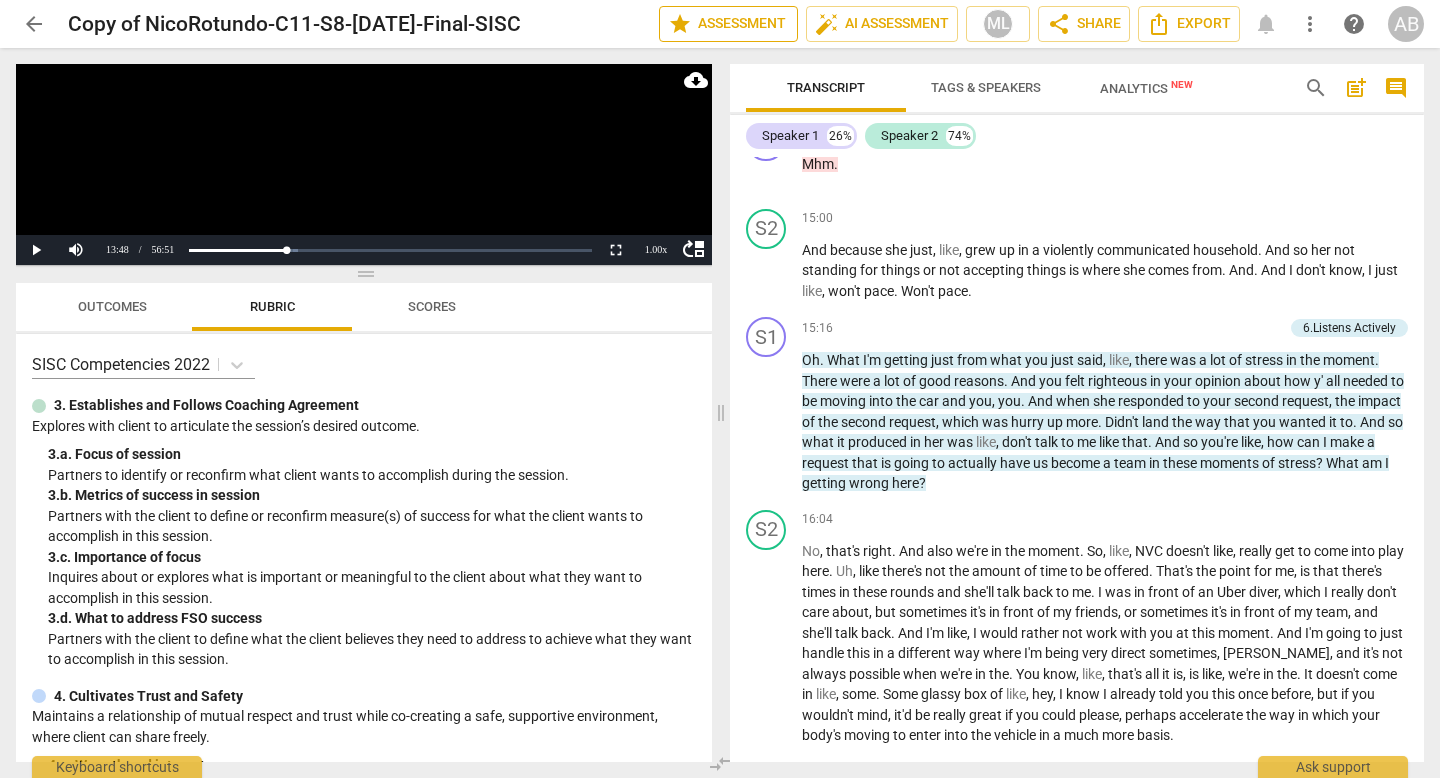 scroll, scrollTop: 1571, scrollLeft: 0, axis: vertical 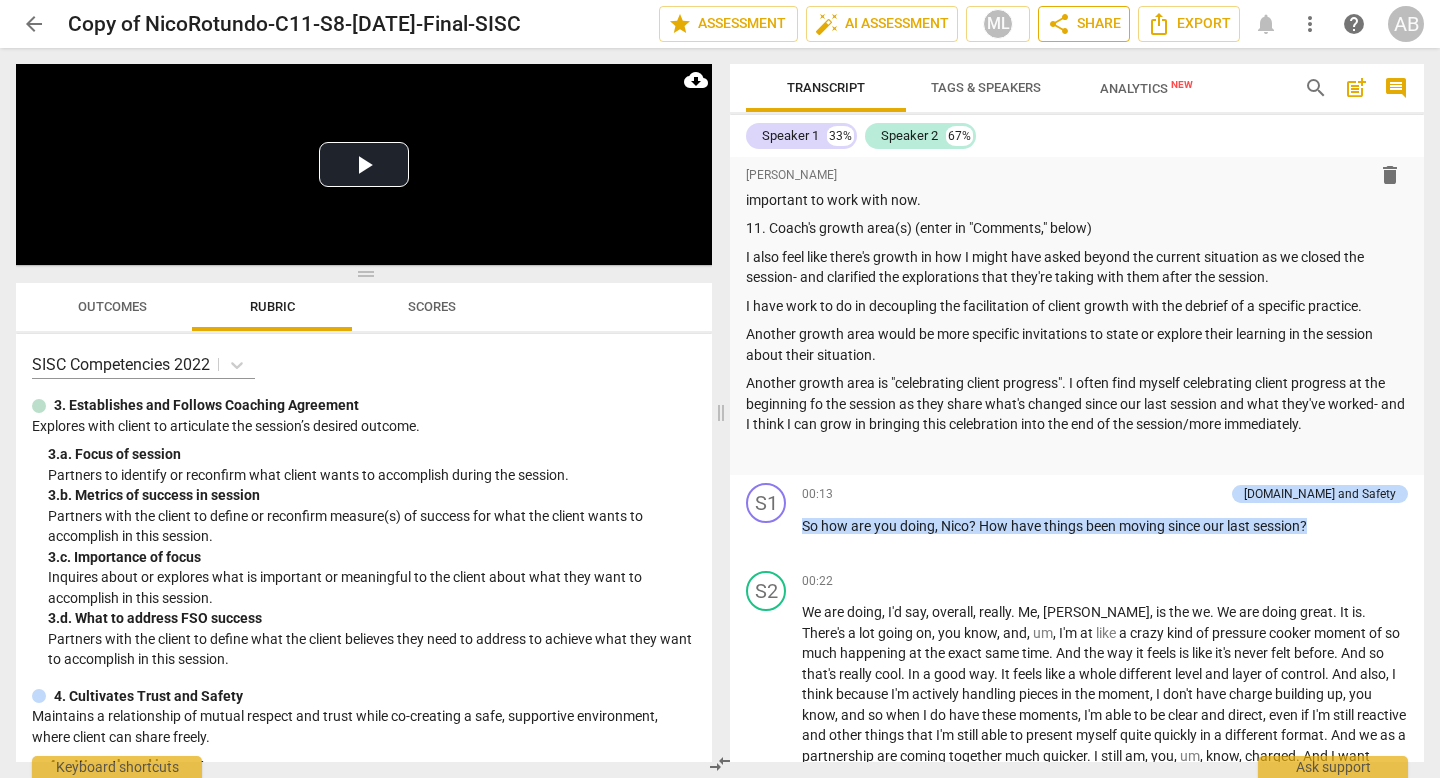 click on "share" at bounding box center [1059, 24] 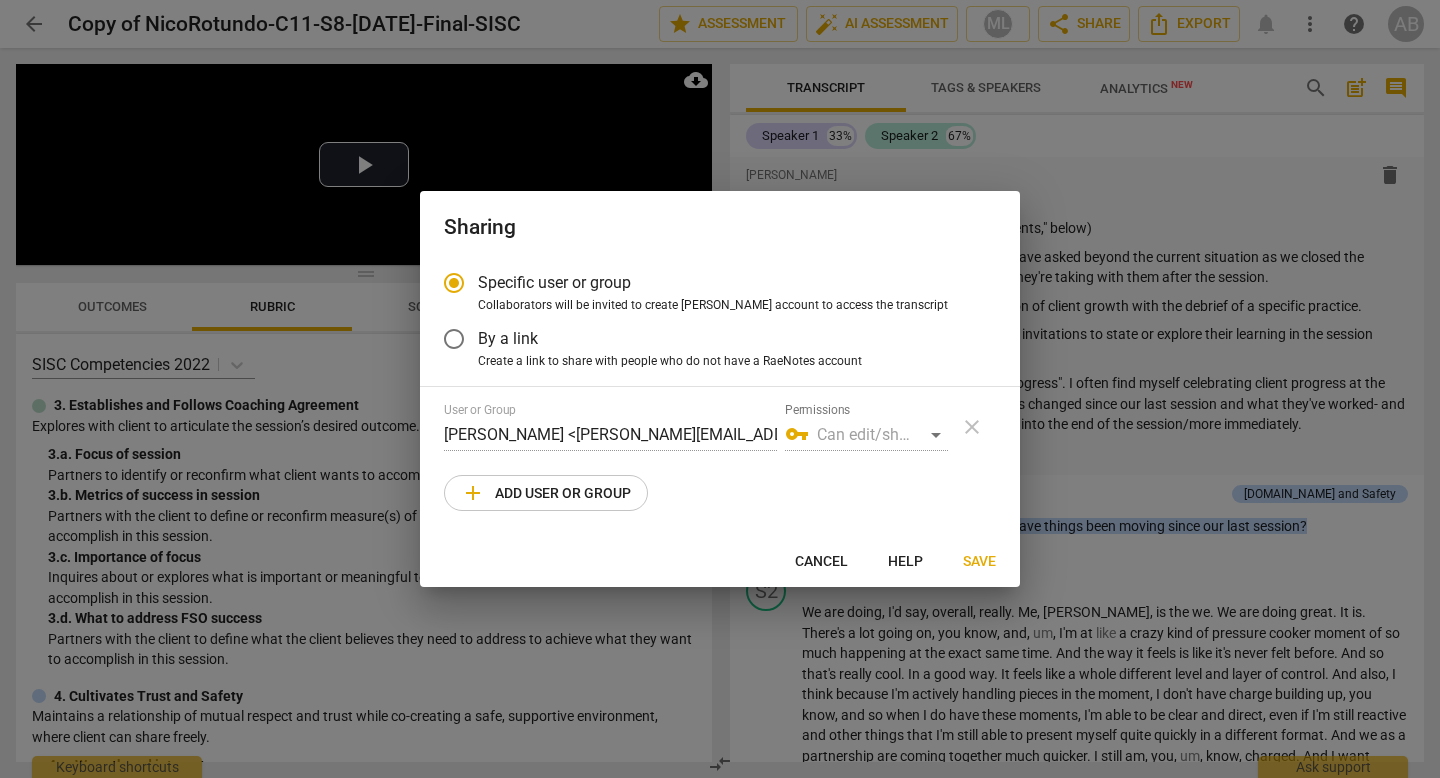 click on "add Add user or group" at bounding box center (546, 493) 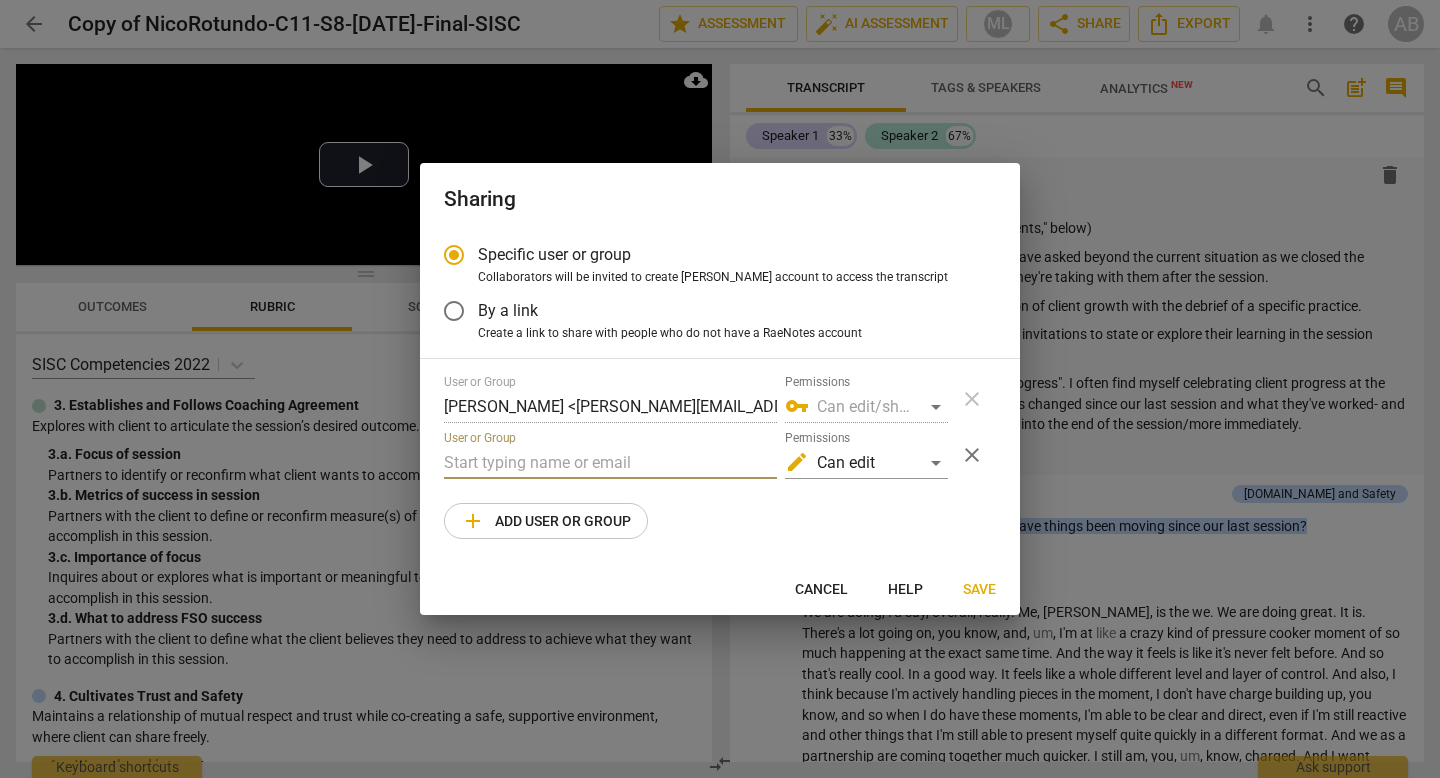 click at bounding box center (610, 463) 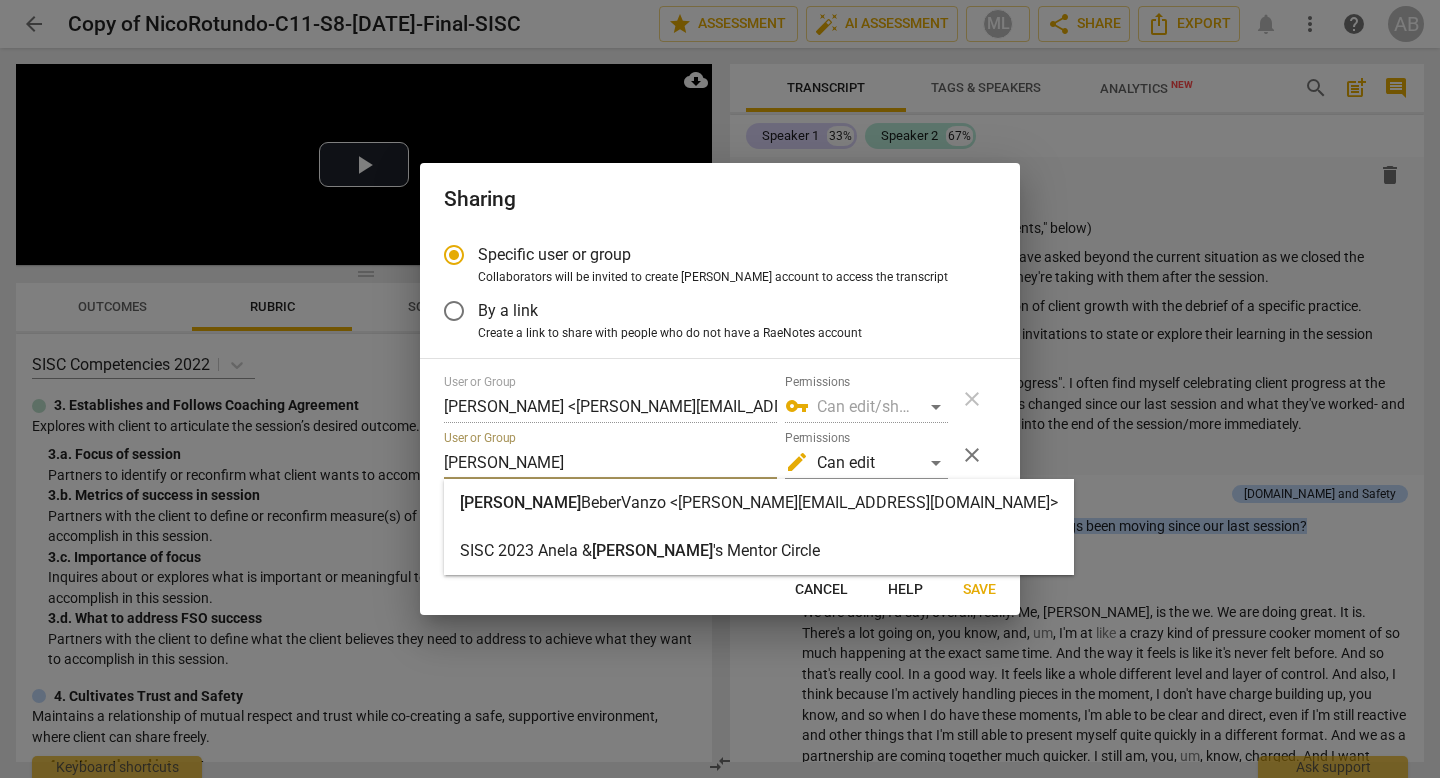 type on "[PERSON_NAME]" 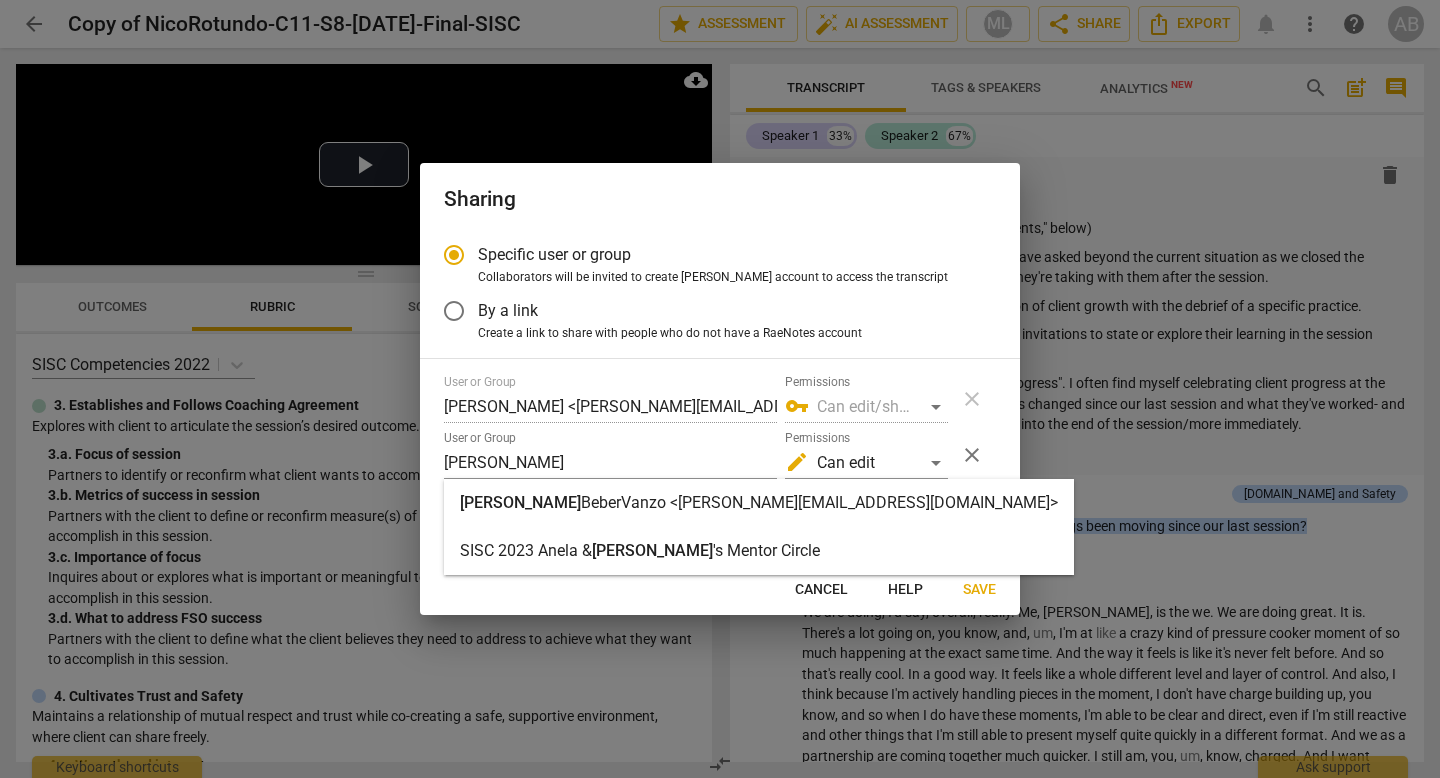 click on "BeberVanzo <[PERSON_NAME][EMAIL_ADDRESS][DOMAIN_NAME]>" at bounding box center [819, 502] 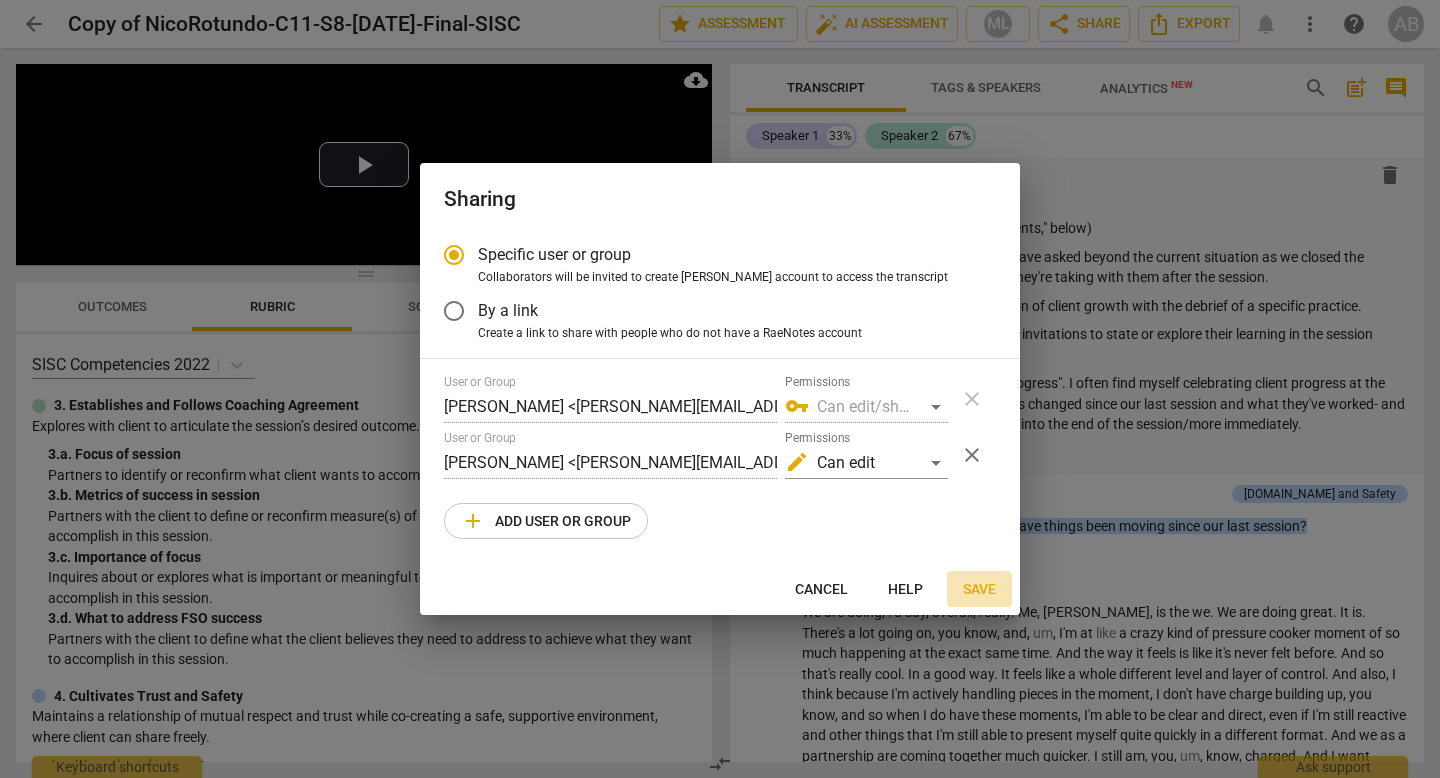 click on "Save" at bounding box center [979, 590] 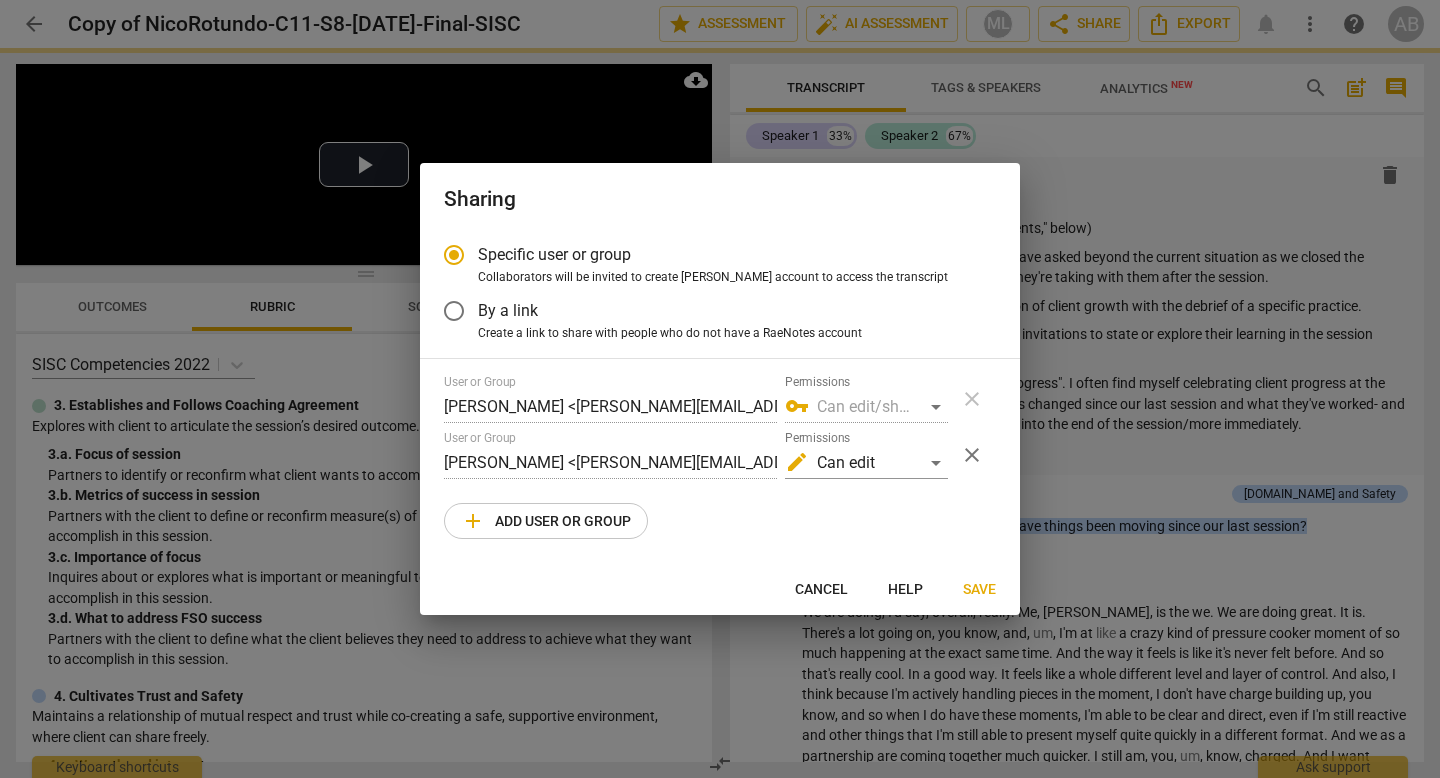 radio on "false" 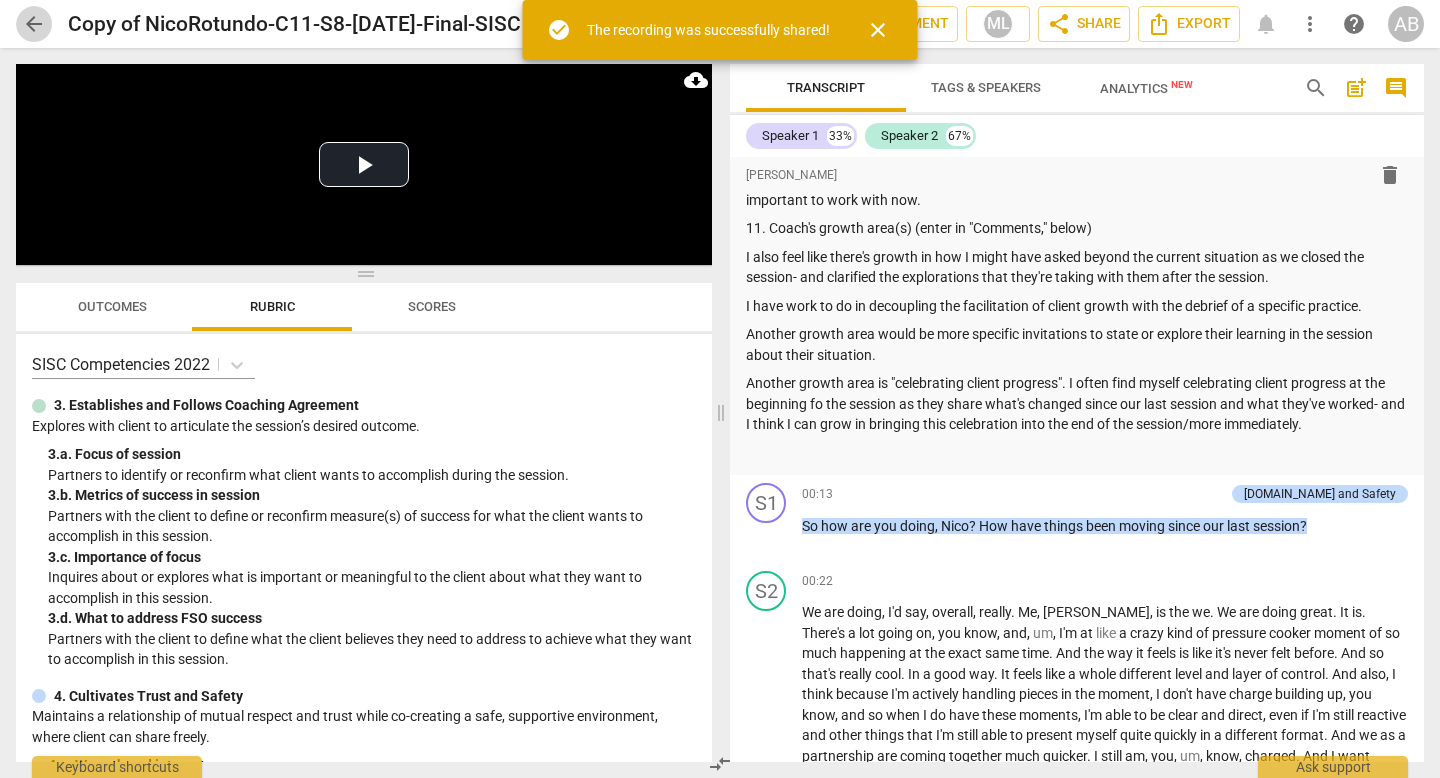click on "arrow_back" at bounding box center (34, 24) 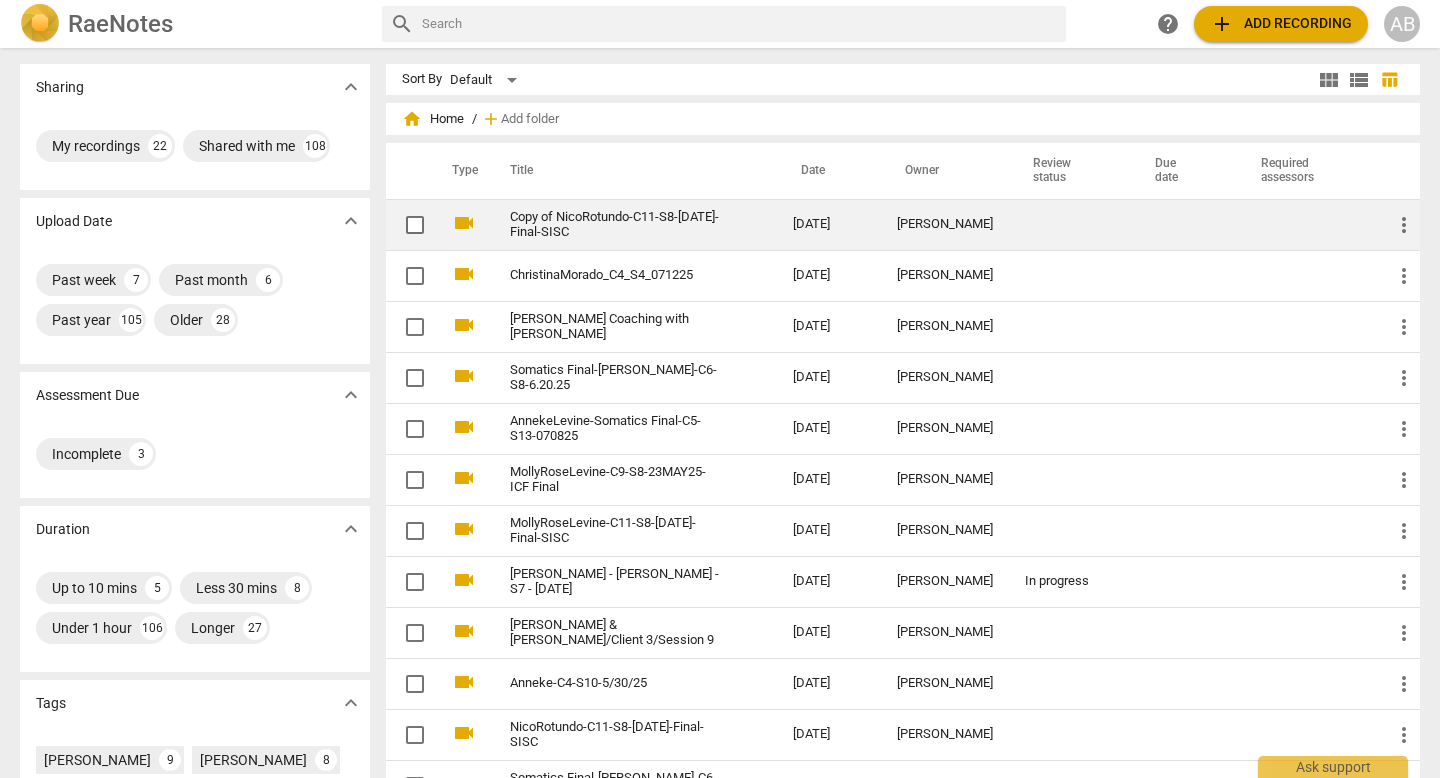 click on "Copy of NicoRotundo-C11-S8-[DATE]-Final-SISC" at bounding box center [615, 225] 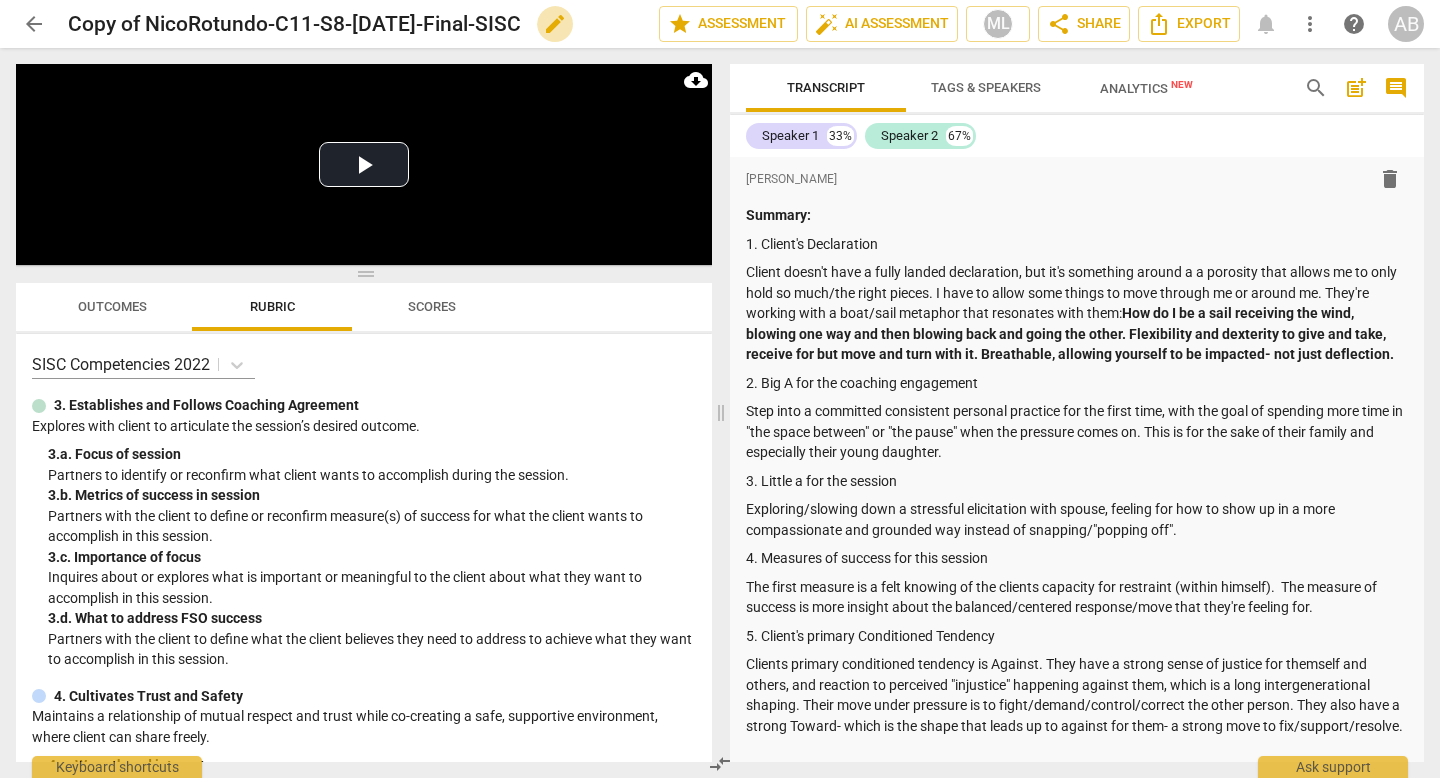 click on "edit" at bounding box center (555, 24) 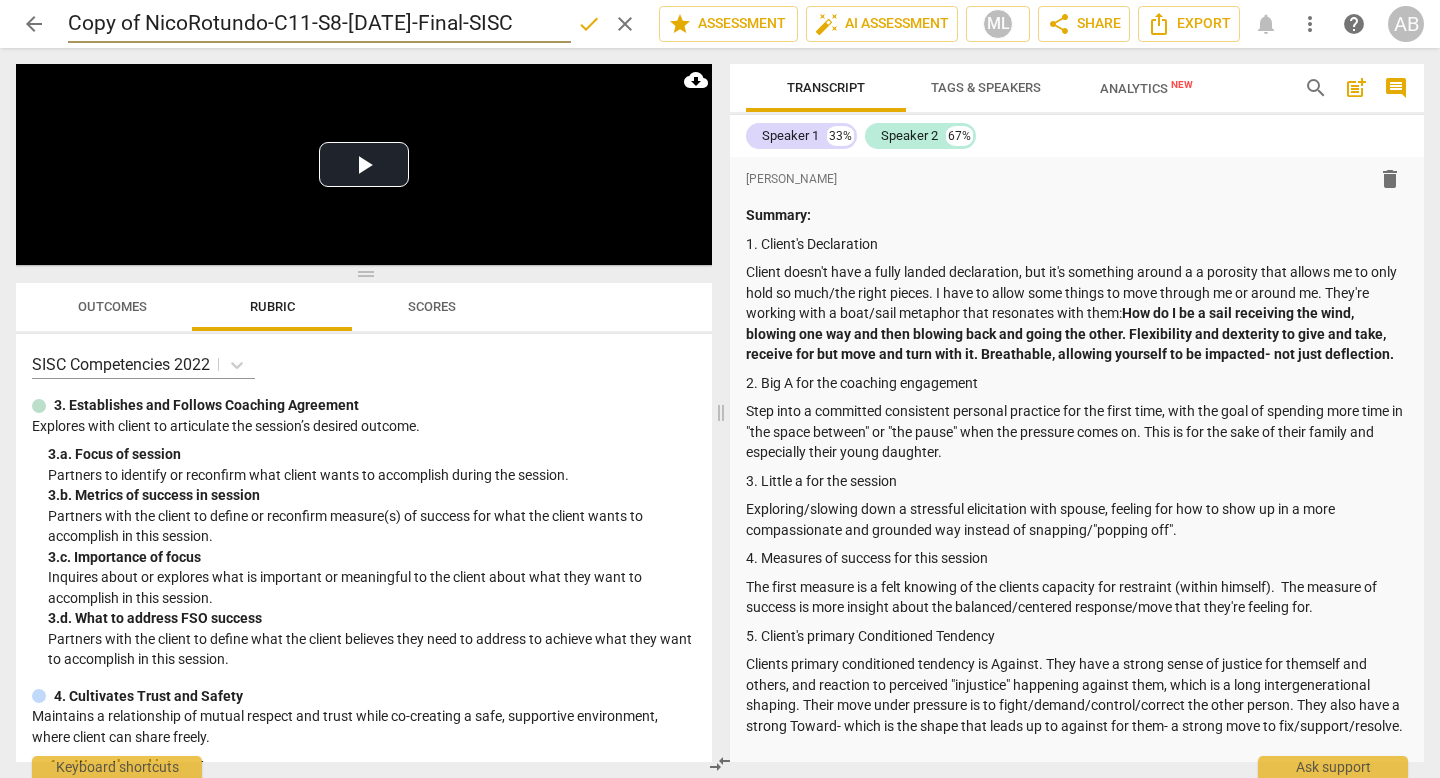 scroll, scrollTop: 0, scrollLeft: 0, axis: both 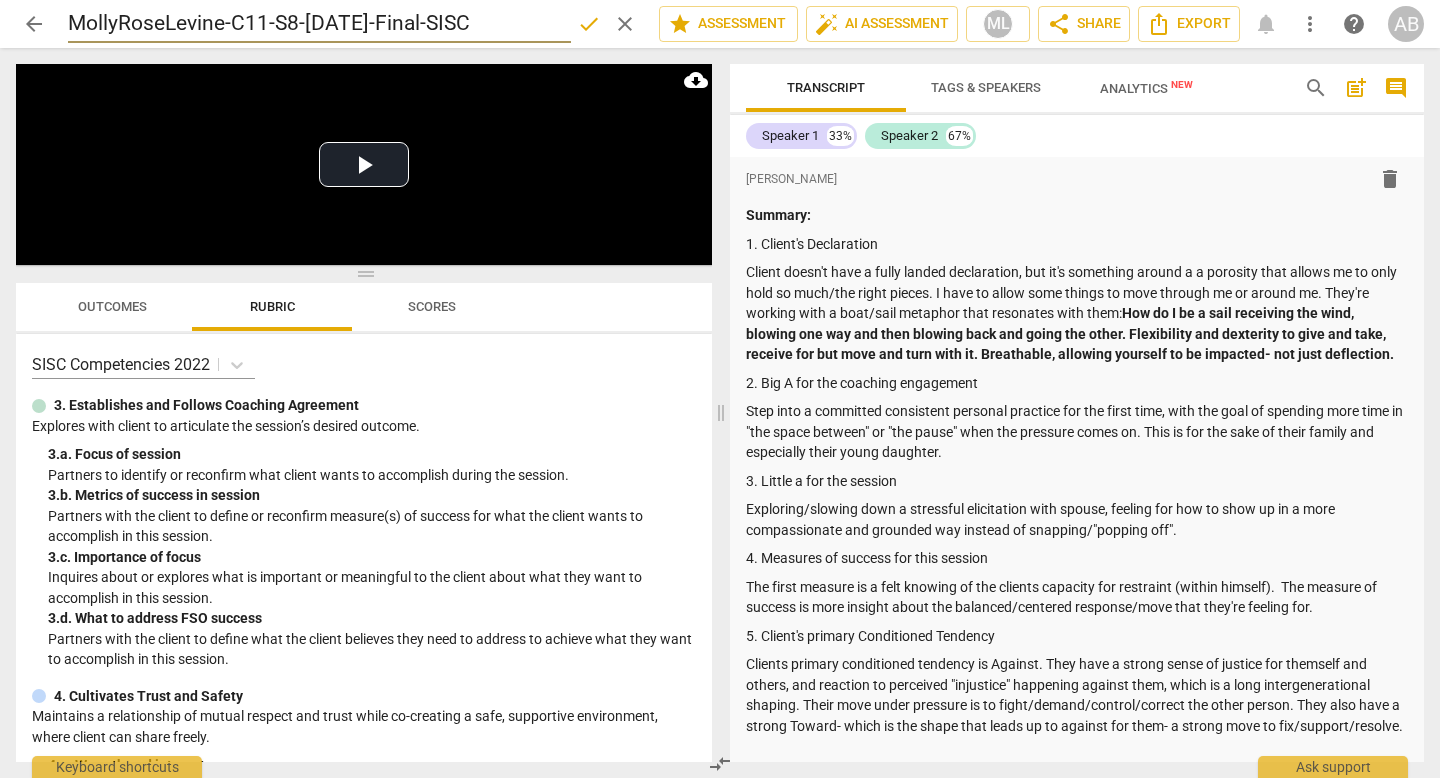 type on "MollyRoseLevine-C11-S8-[DATE]-Final-SISC" 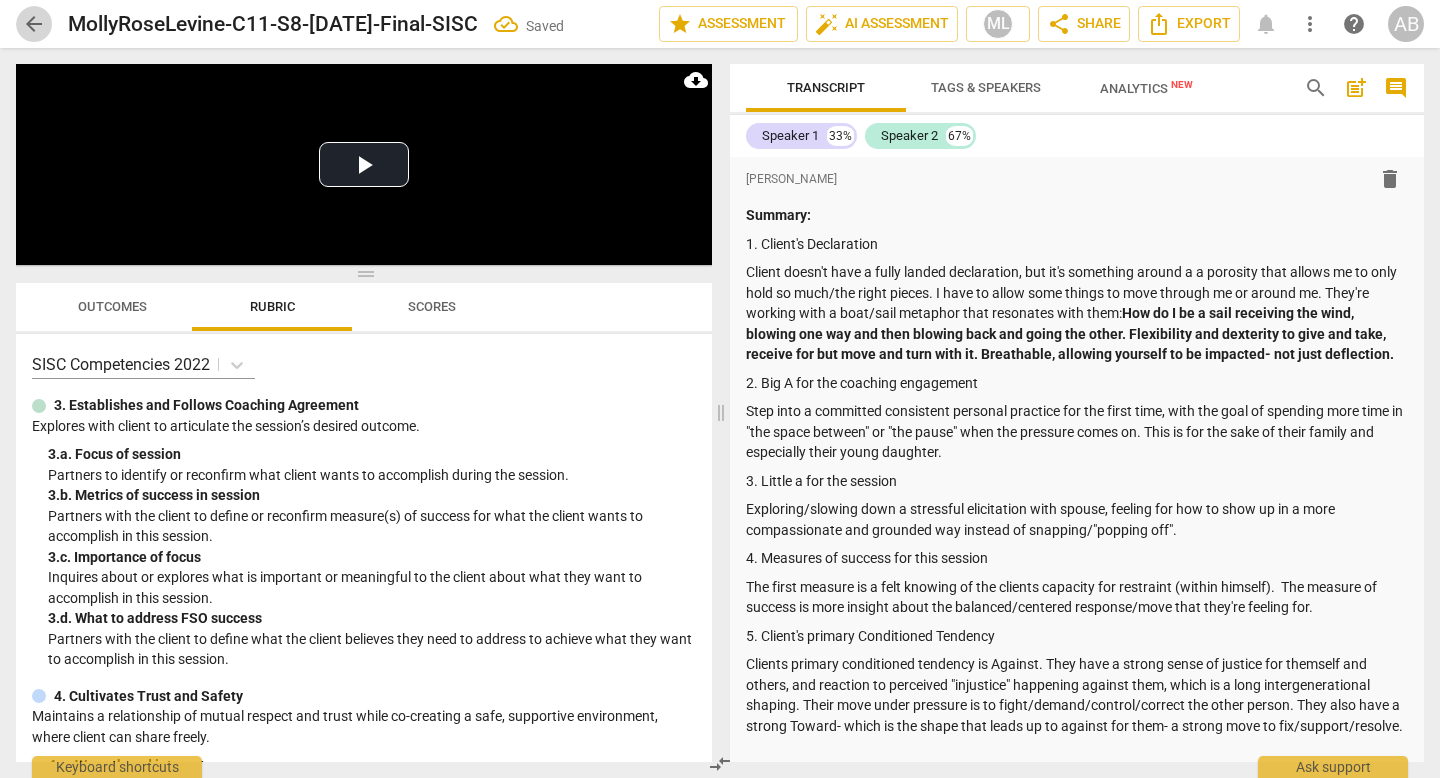 click on "arrow_back" at bounding box center (34, 24) 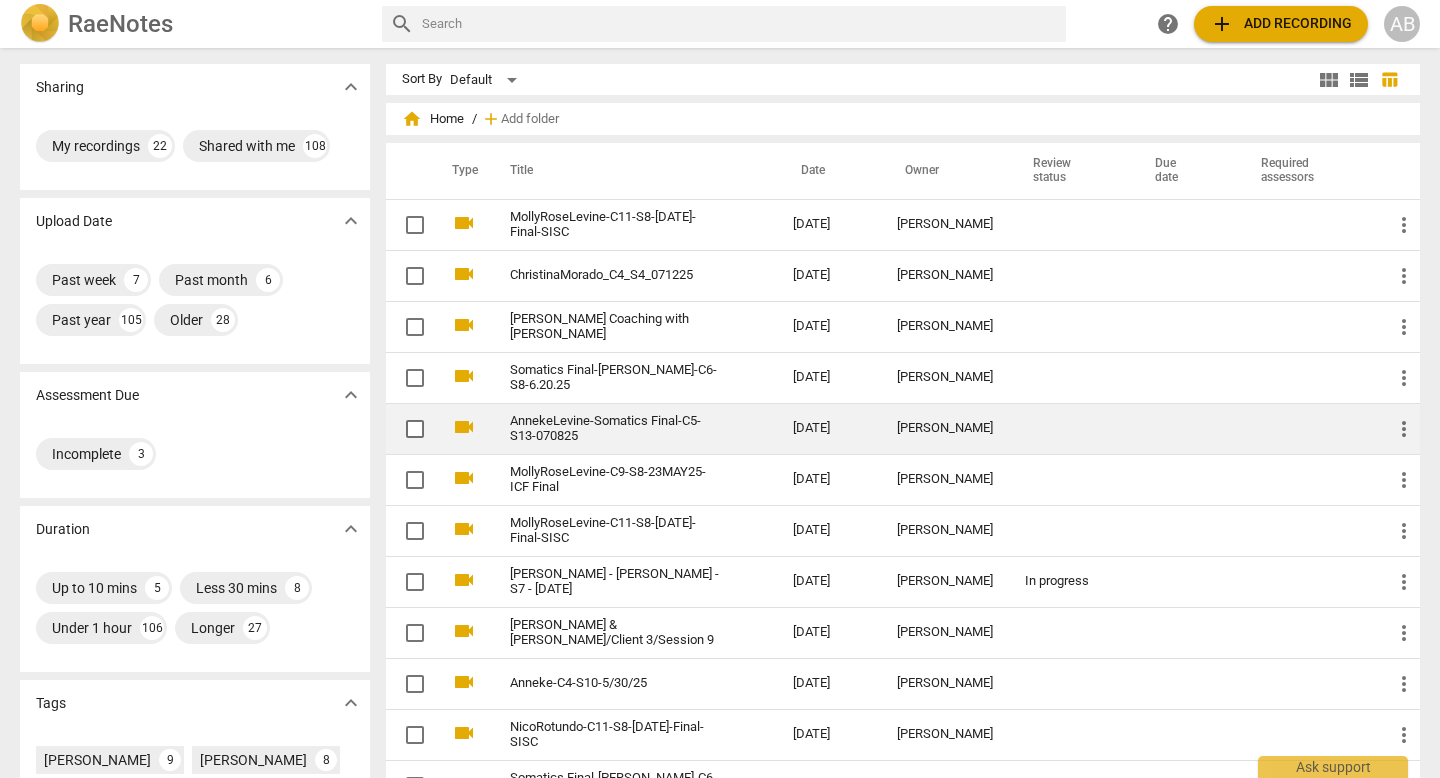 click on "[DATE]" at bounding box center [829, 428] 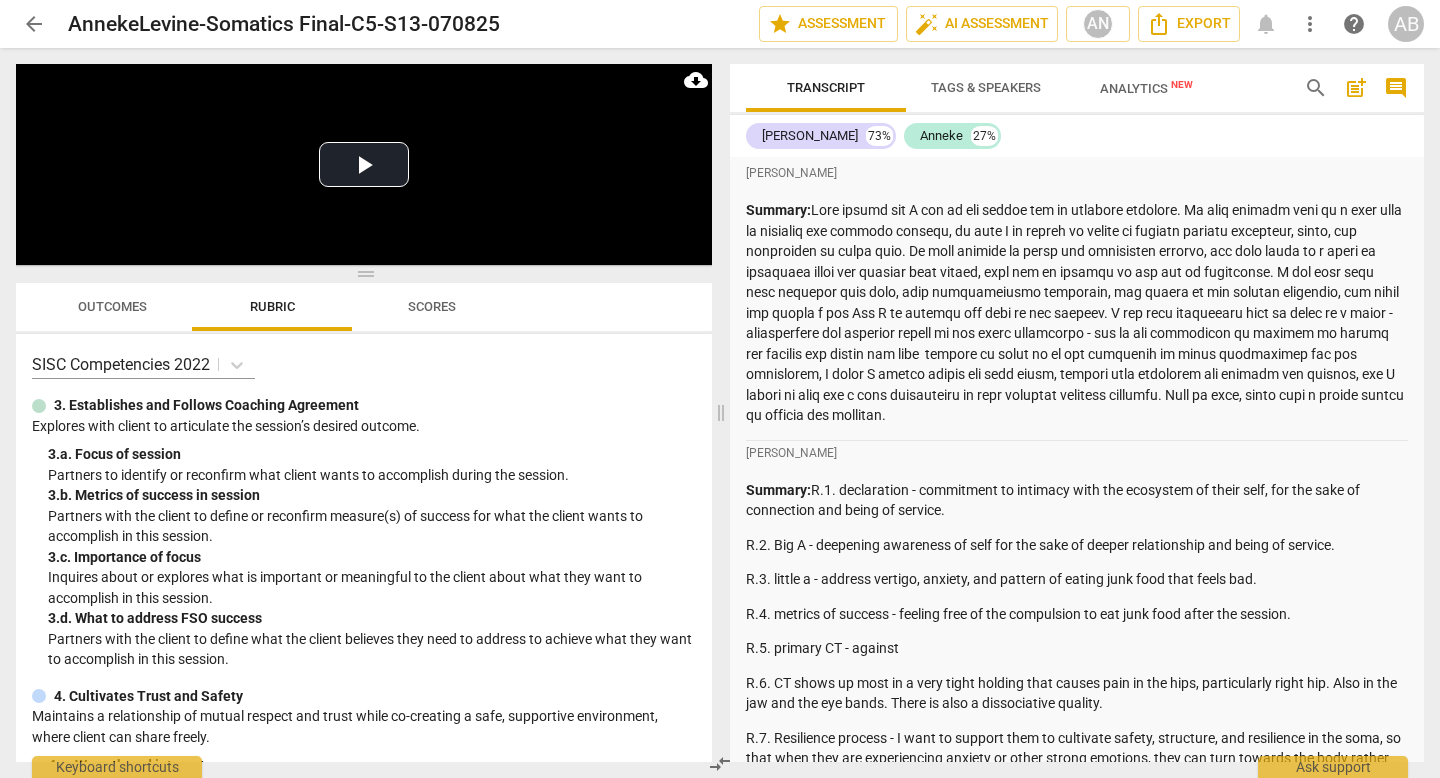 click on "more_vert" at bounding box center (1310, 24) 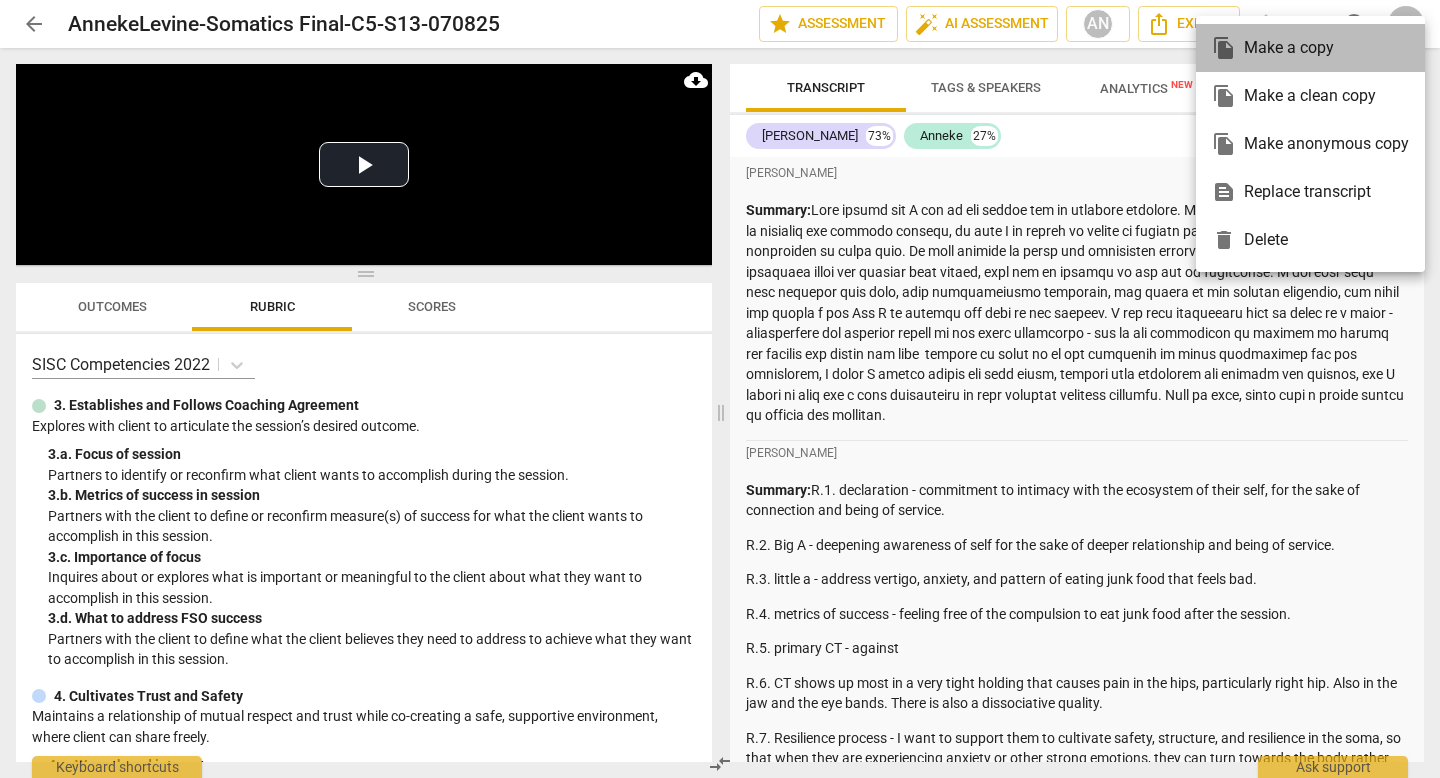 click on "file_copy    Make a copy" at bounding box center (1310, 48) 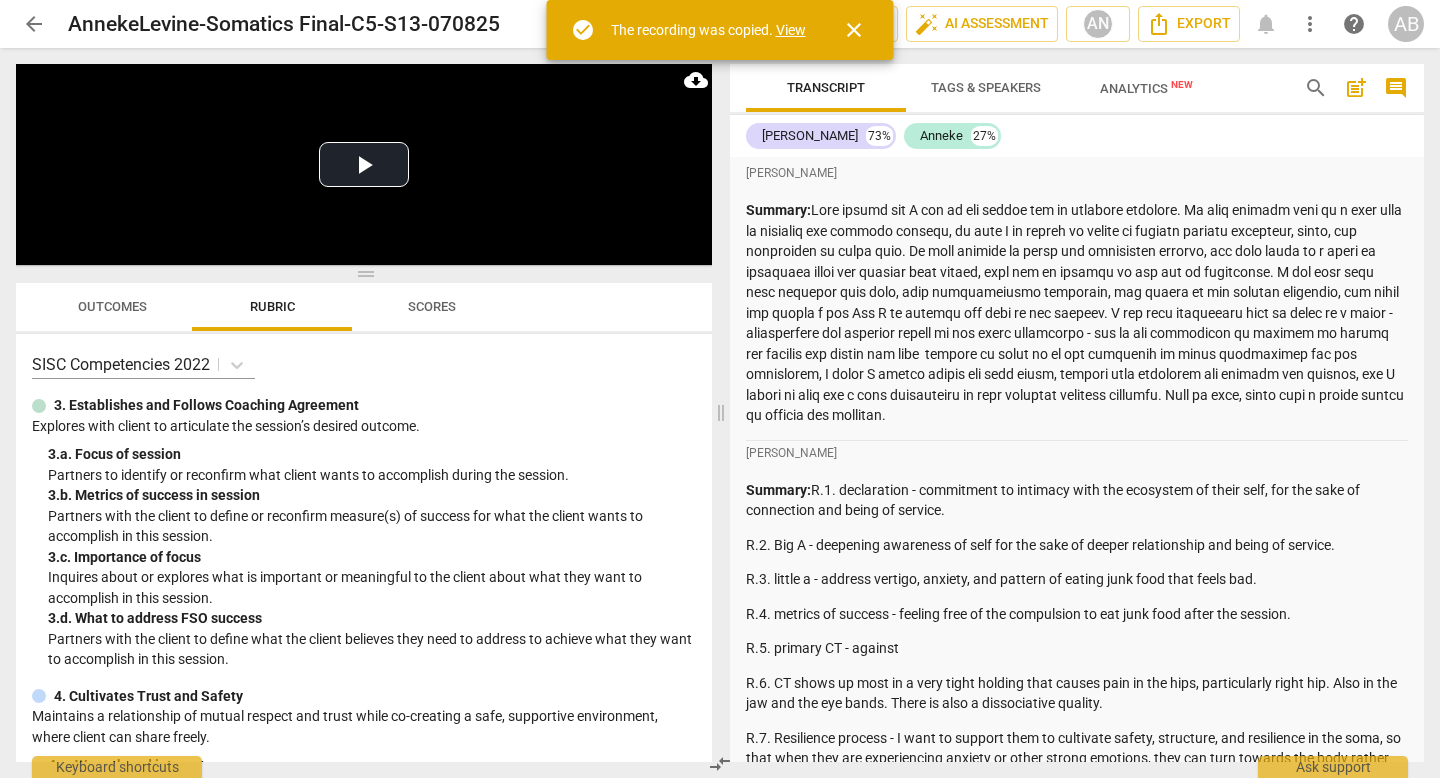 click on "View" at bounding box center [791, 30] 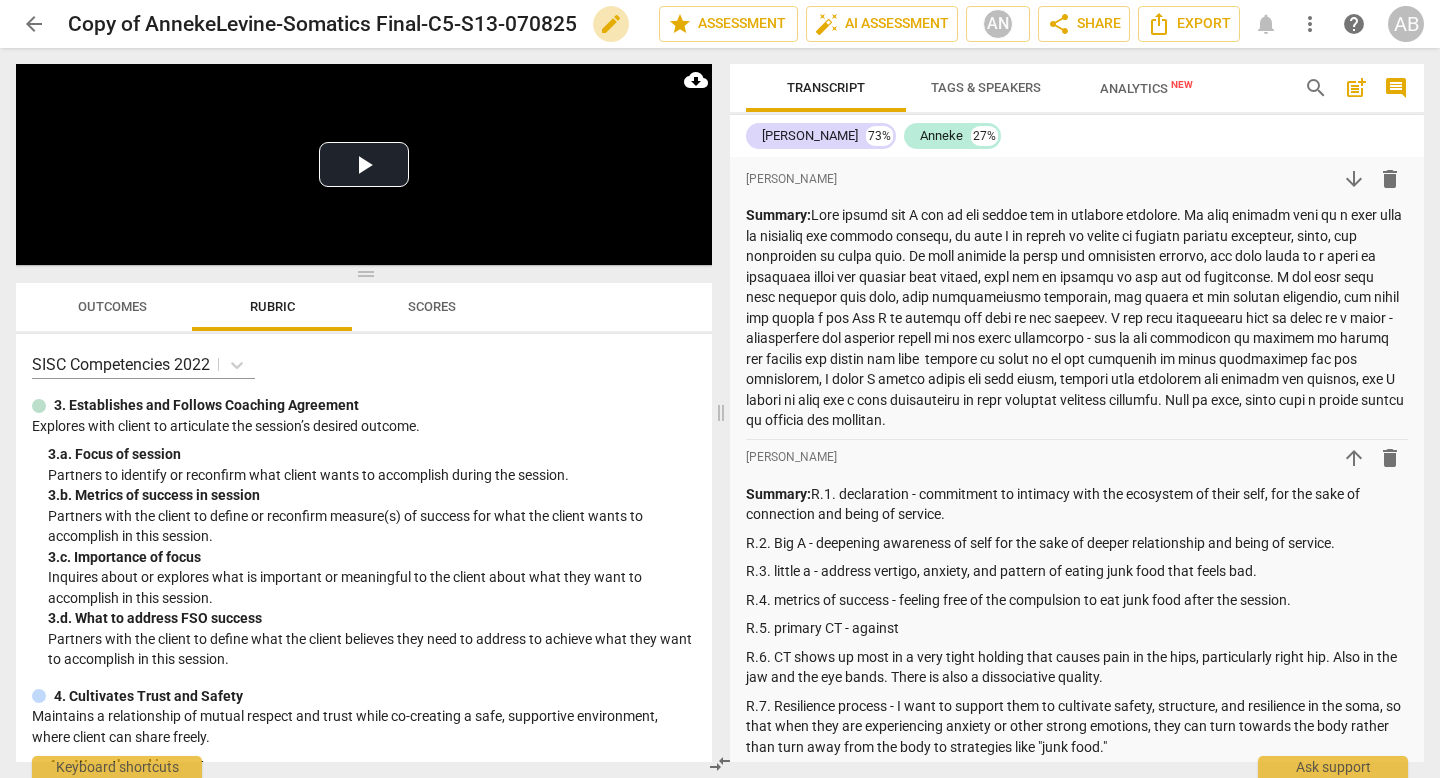 click on "edit" at bounding box center (611, 24) 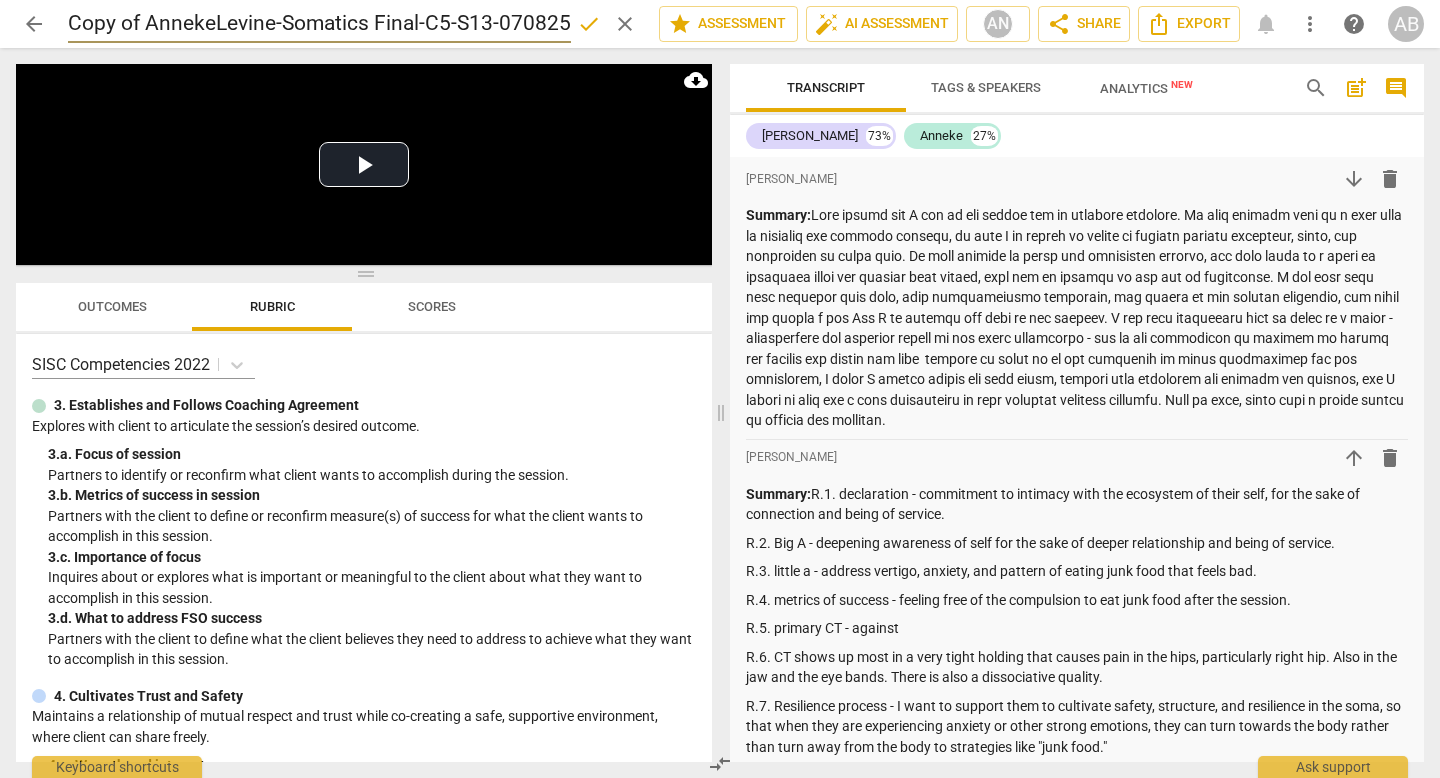 scroll, scrollTop: 0, scrollLeft: 4, axis: horizontal 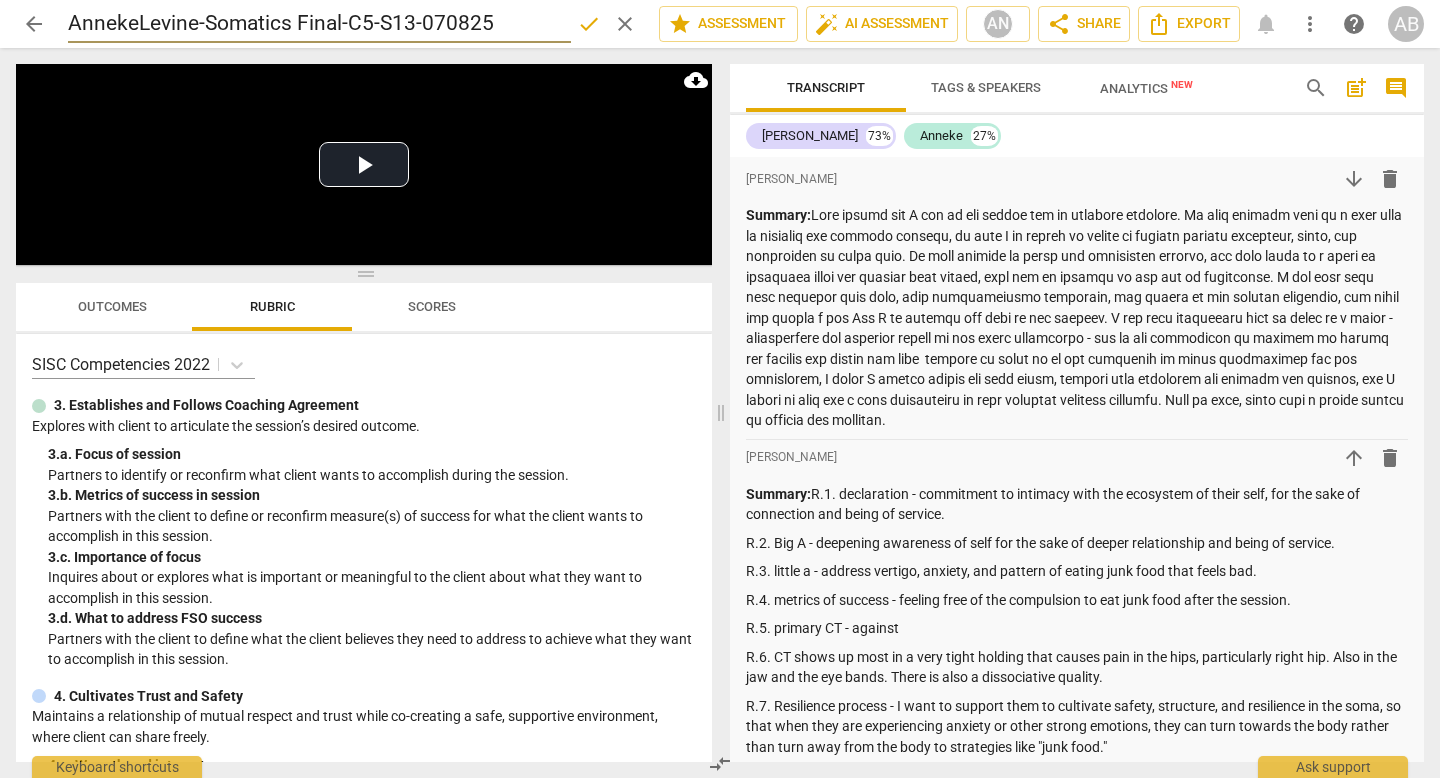 type on "AnnekeLevine-Somatics Final-C5-S13-070825" 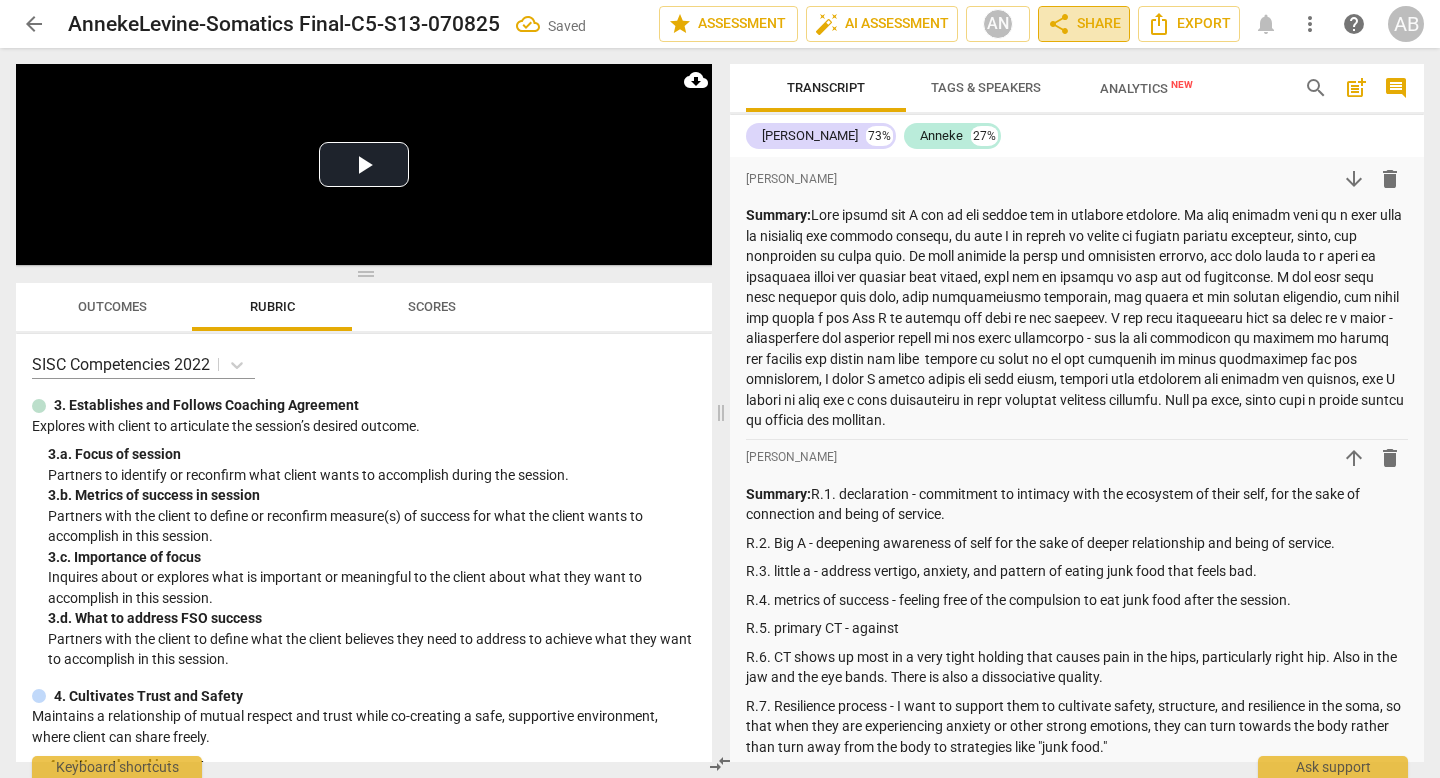 click on "share    Share" at bounding box center [1084, 24] 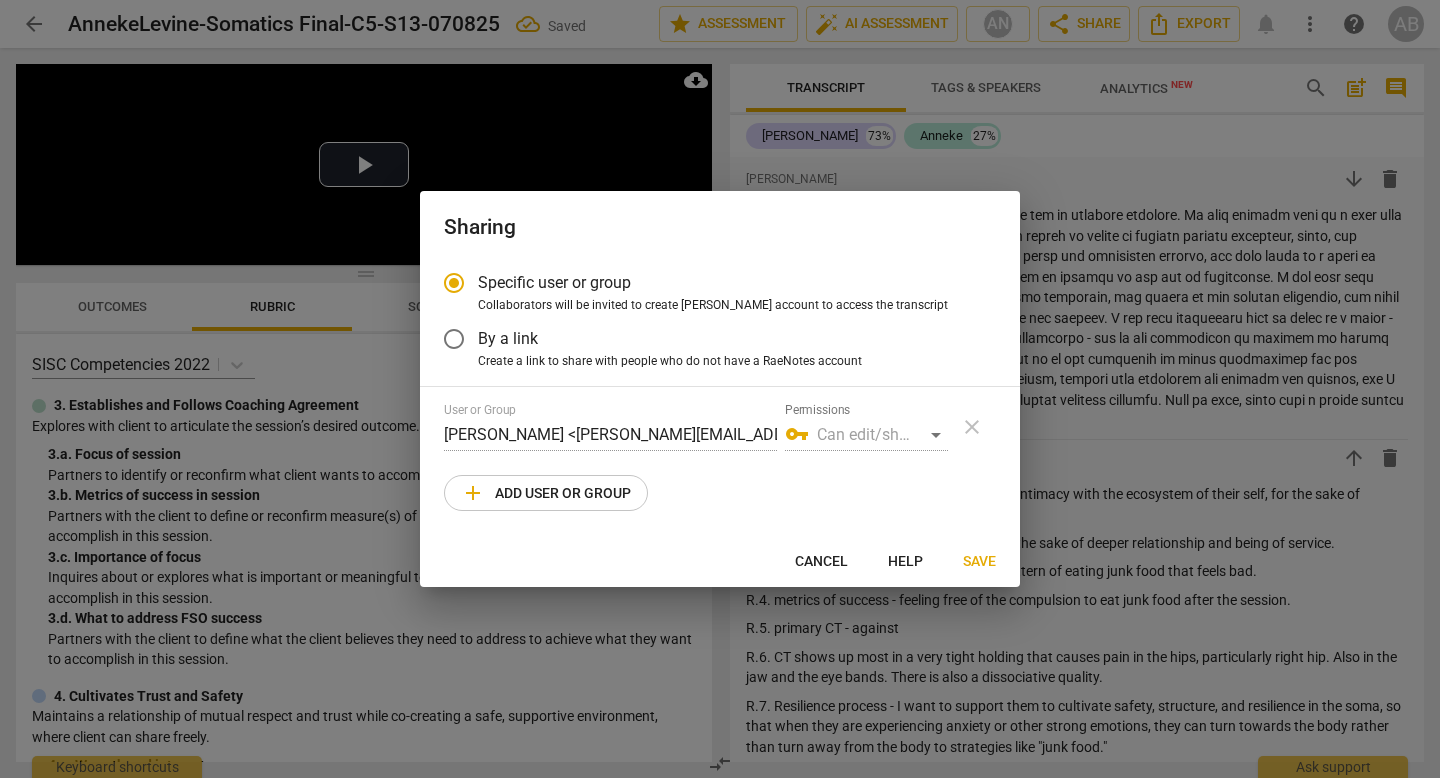 click on "add Add user or group" at bounding box center [546, 493] 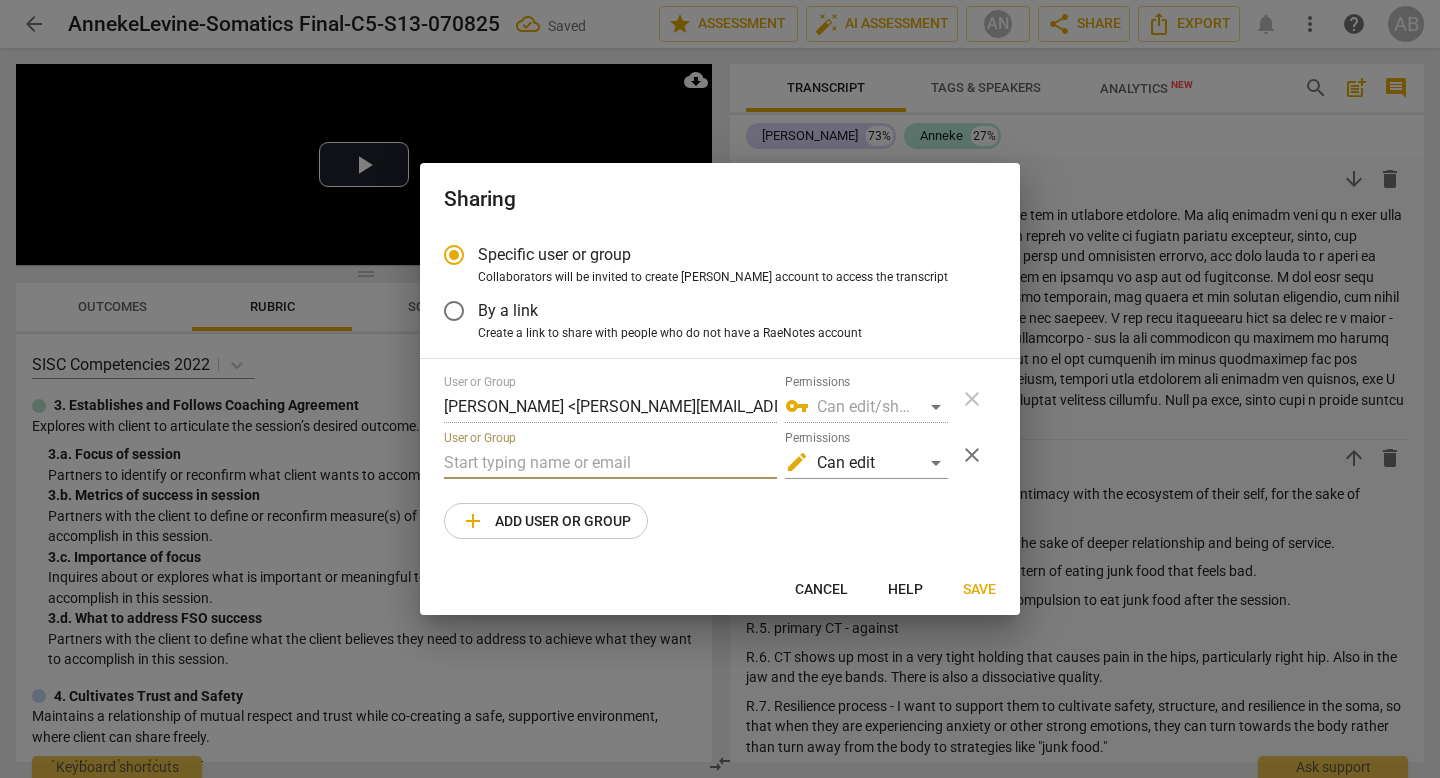 click at bounding box center [610, 463] 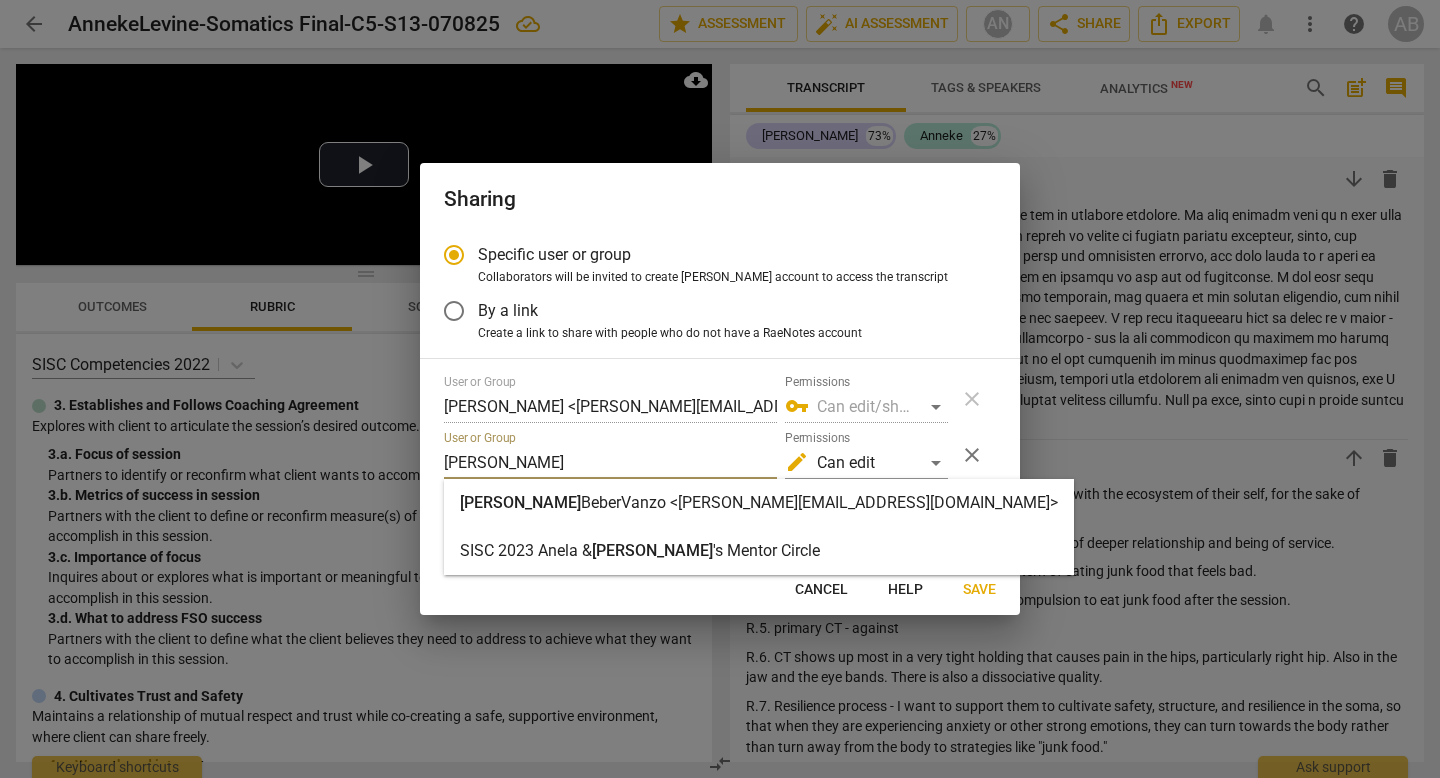 type on "[PERSON_NAME]" 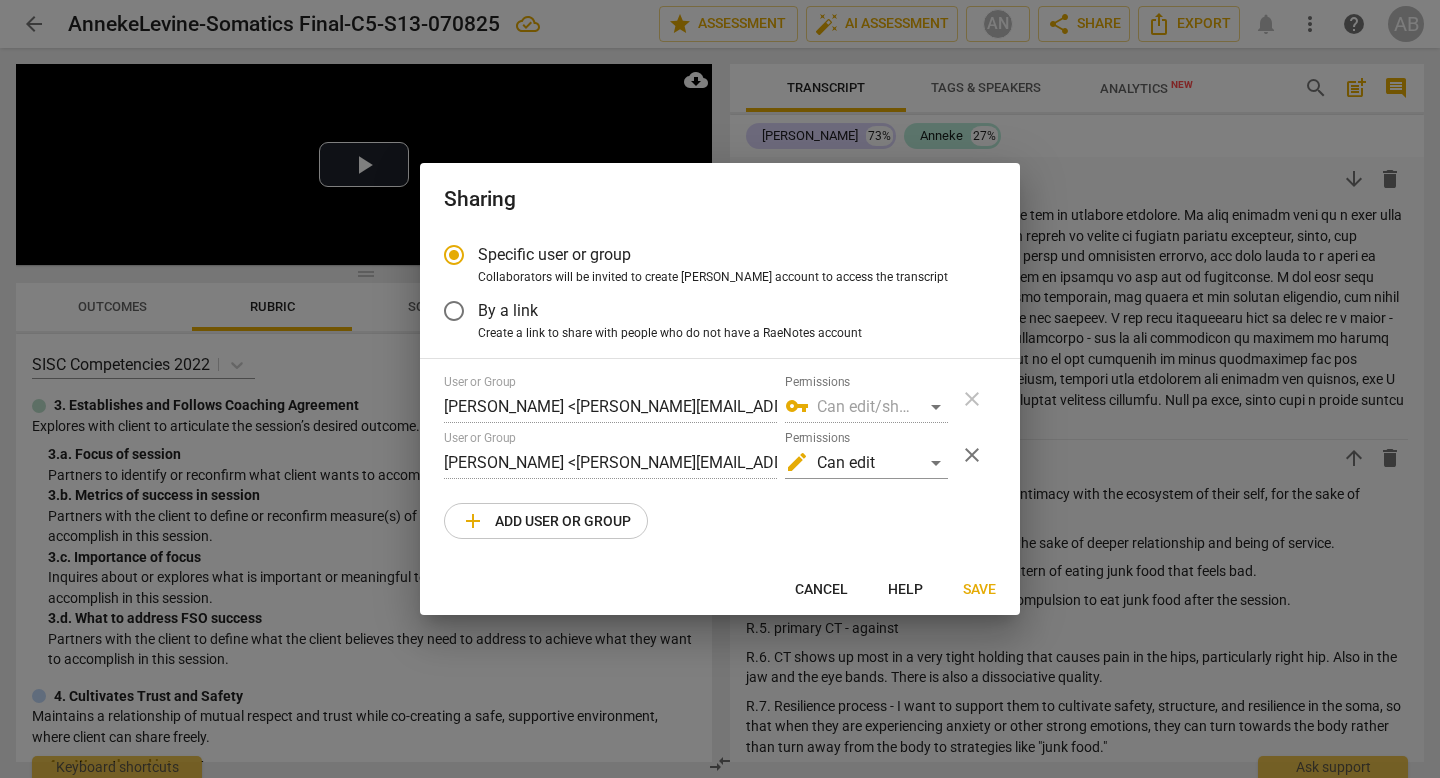 click on "Save" at bounding box center [979, 590] 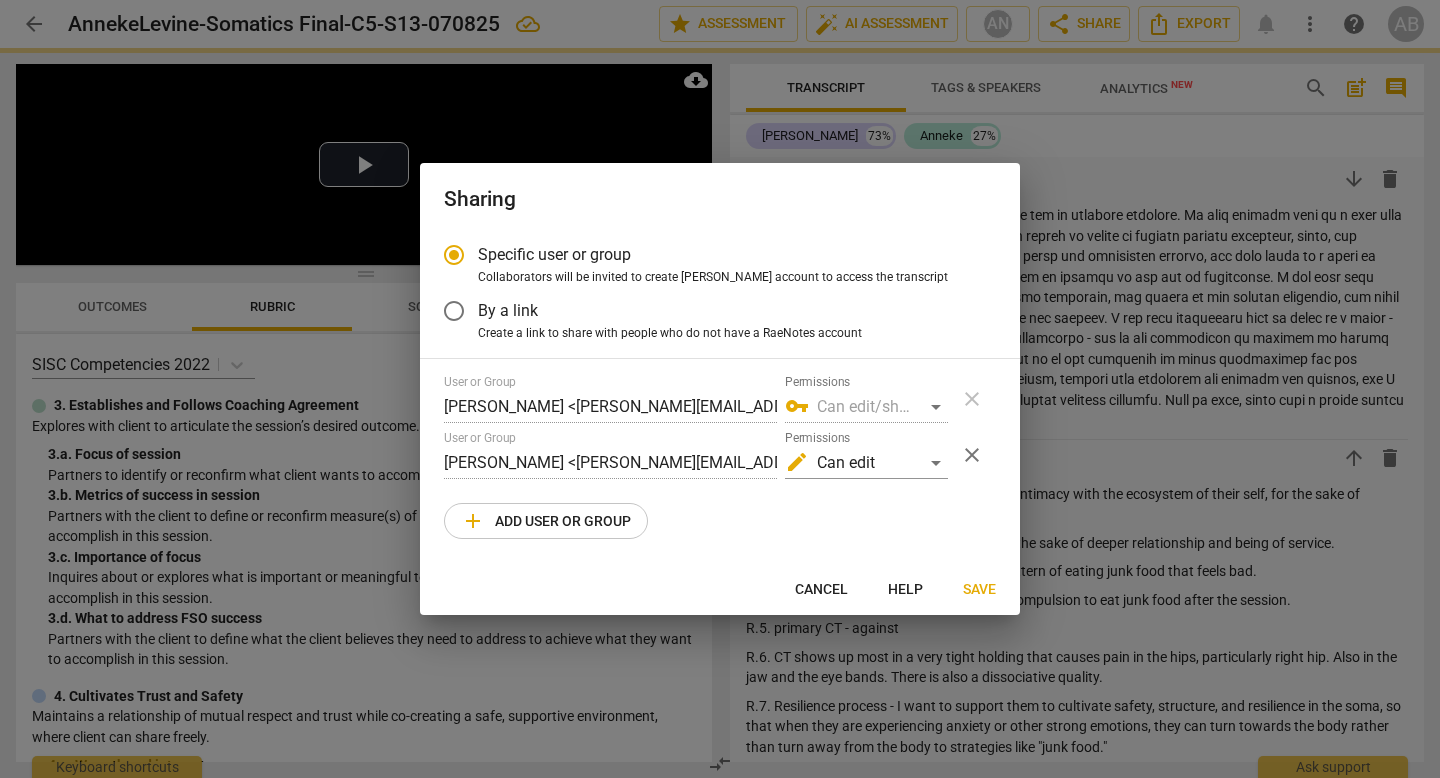 radio on "false" 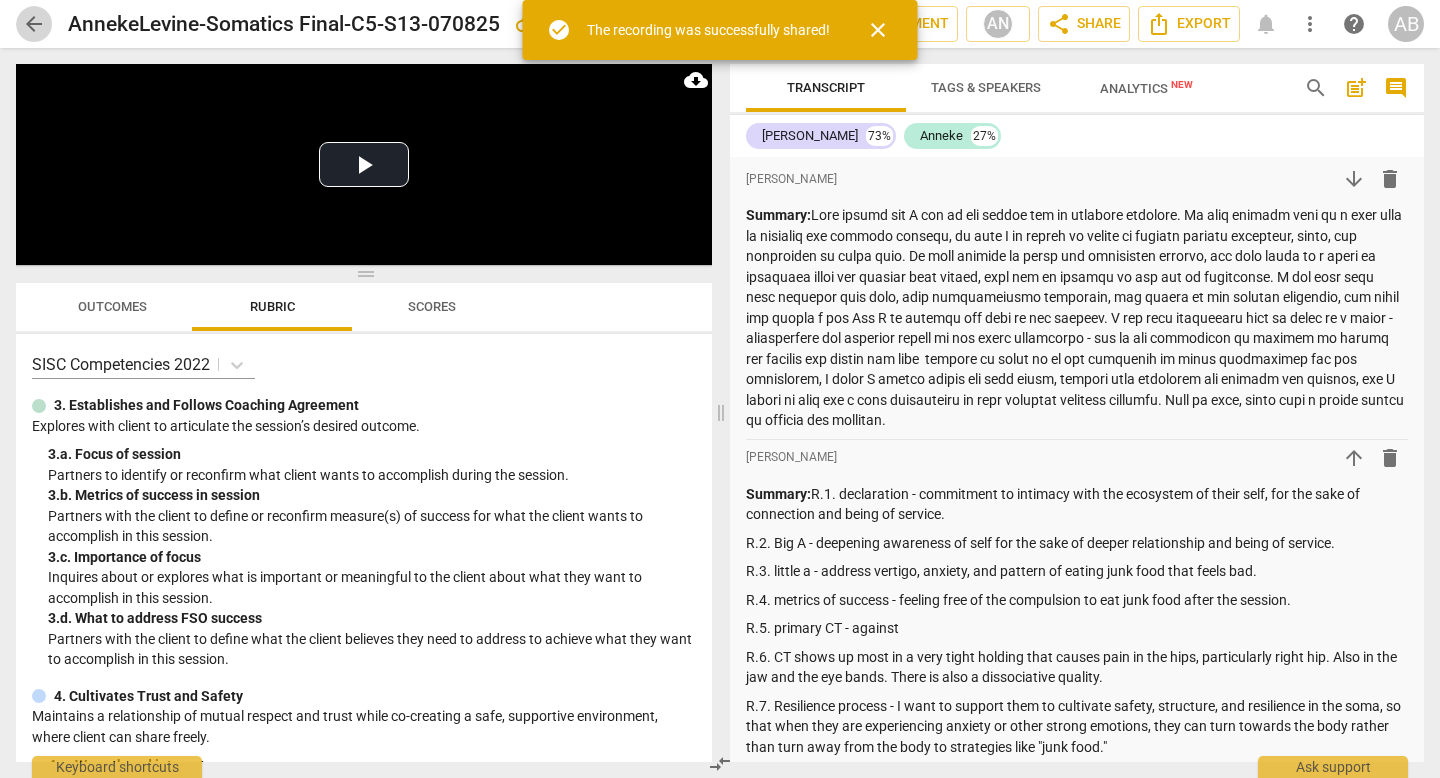 click on "arrow_back" at bounding box center (34, 24) 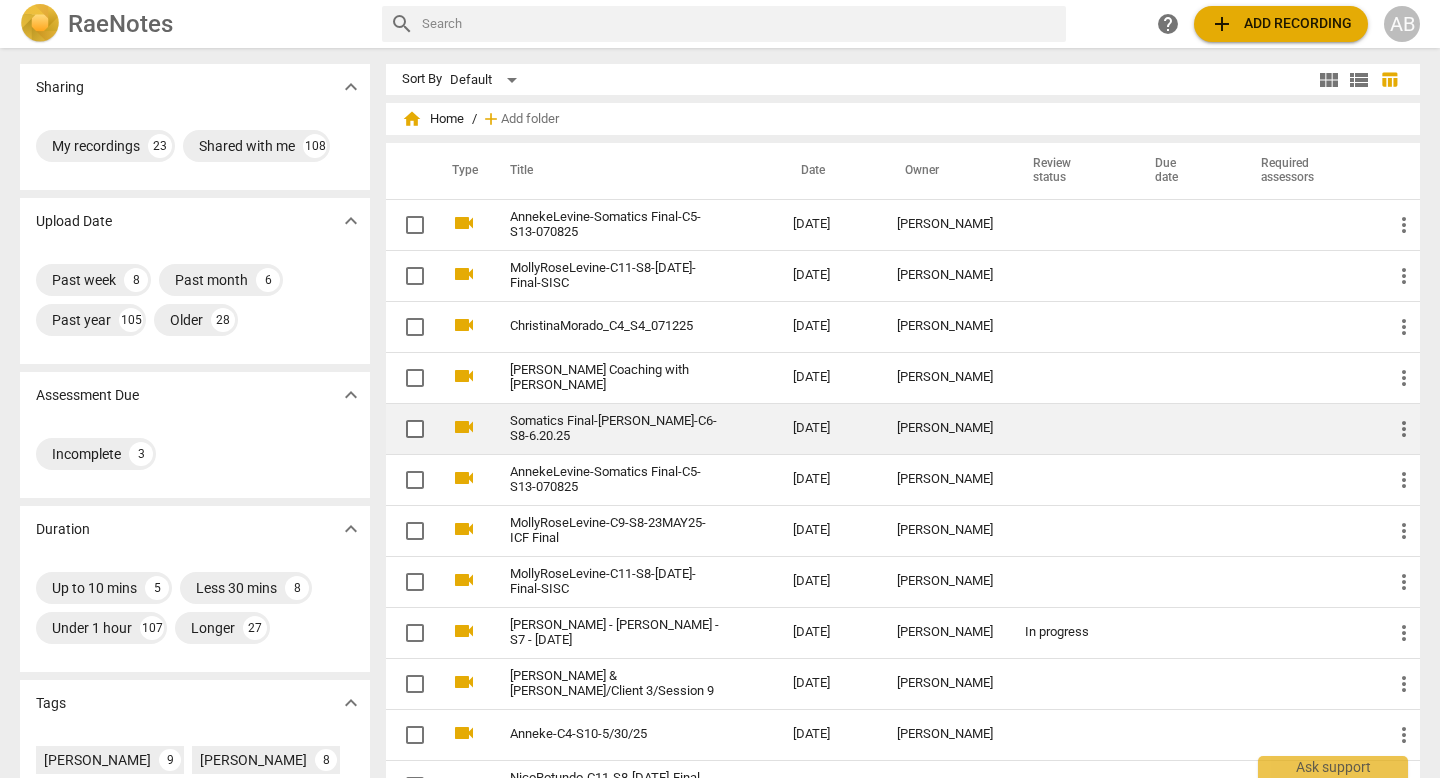 click on "Somatics Final-[PERSON_NAME]-C6-S8-6.20.25" at bounding box center (615, 429) 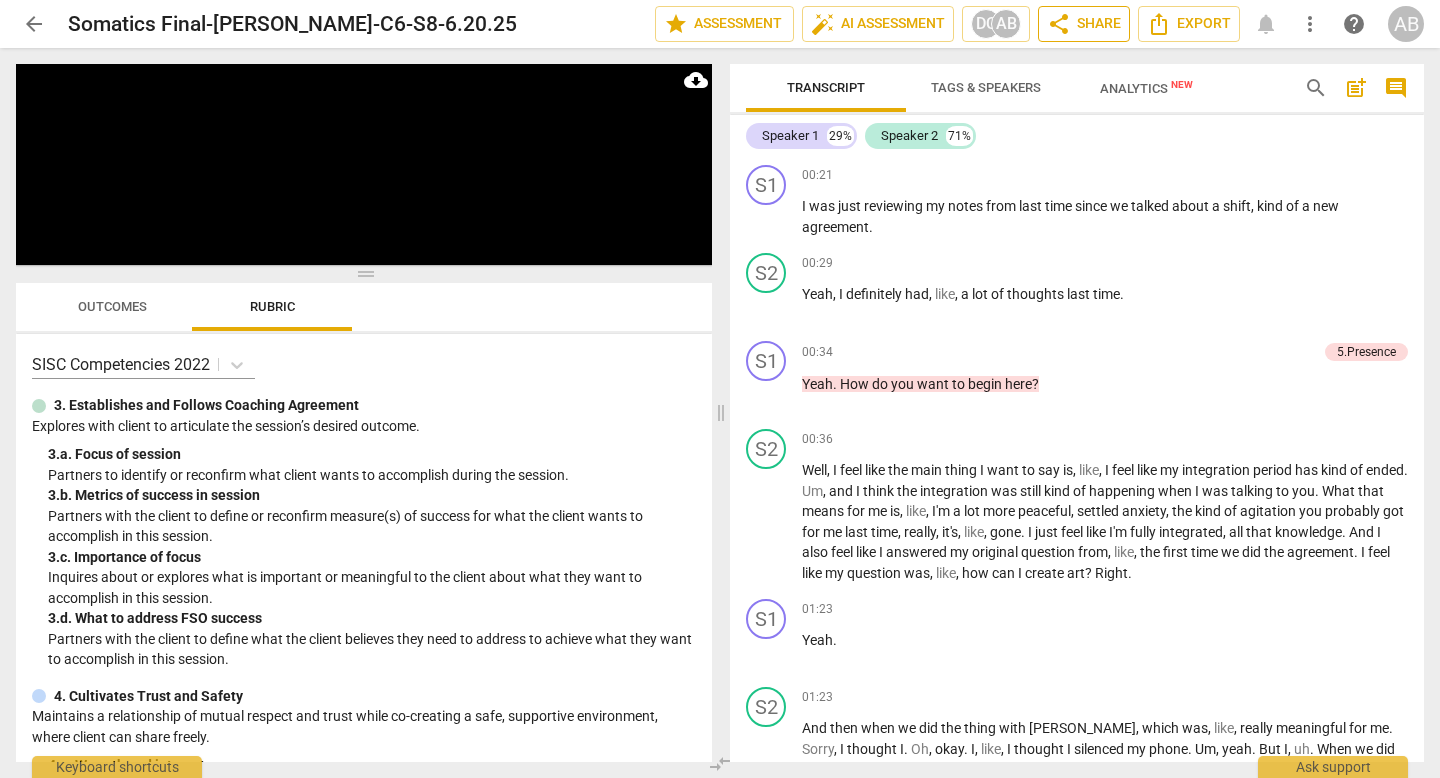 click on "share" at bounding box center [1059, 24] 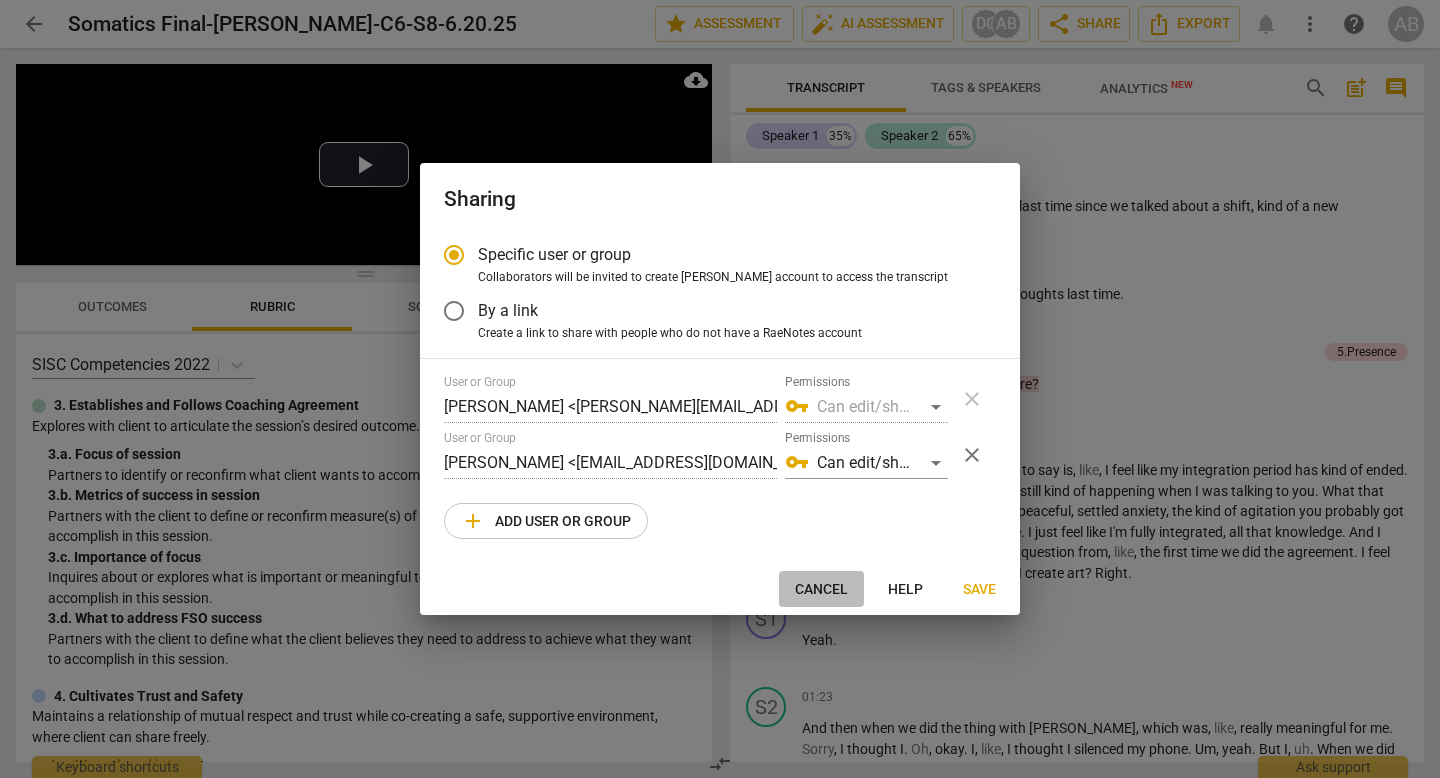 click on "Cancel" at bounding box center (821, 590) 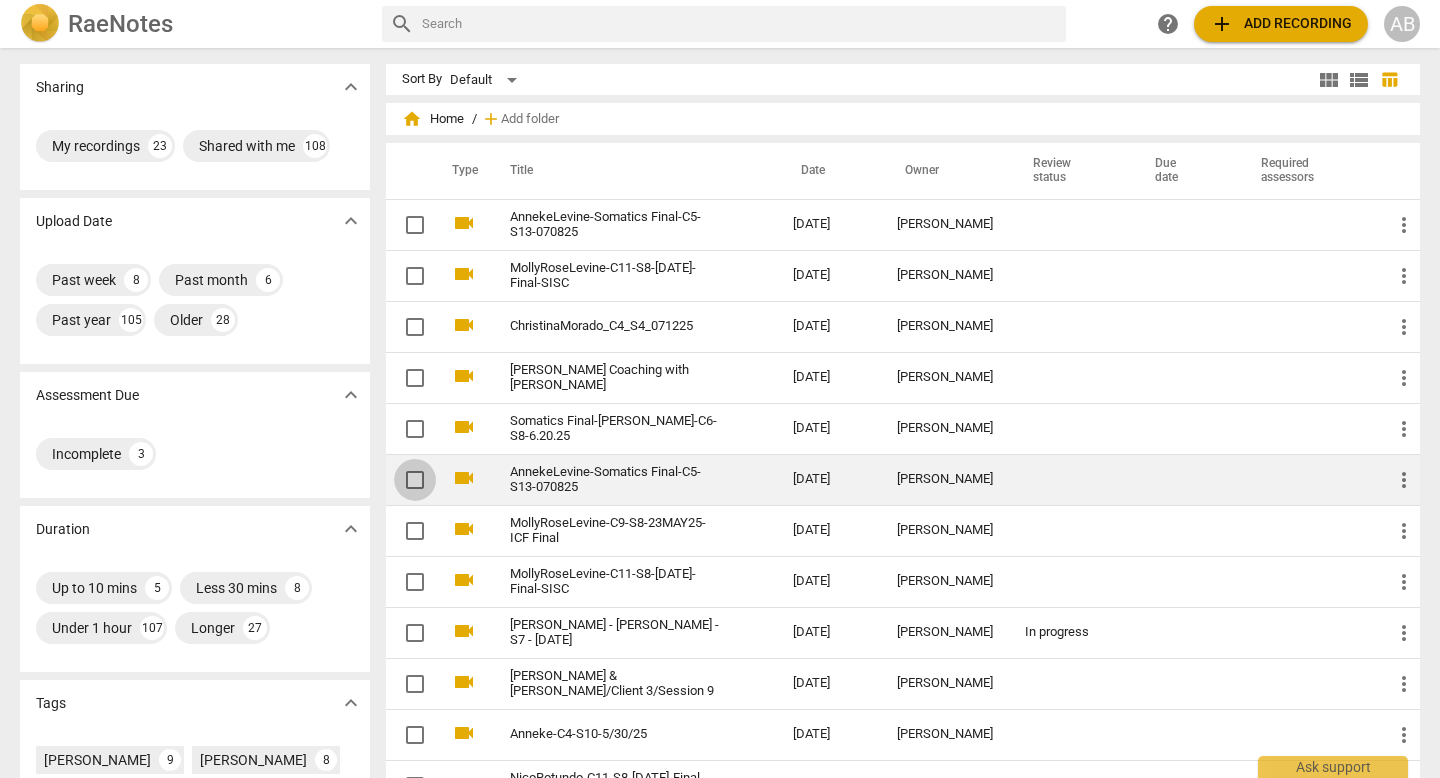 click at bounding box center [415, 480] 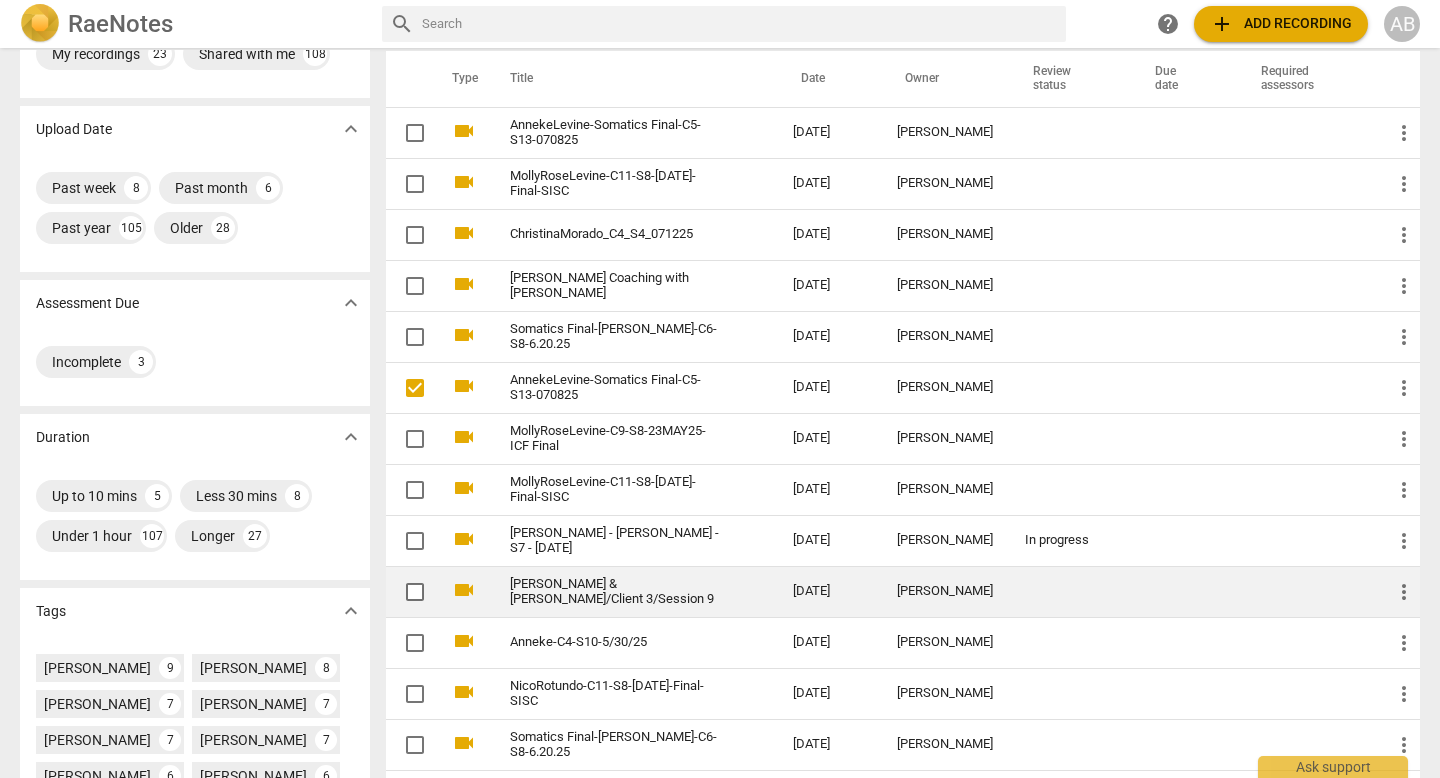 scroll, scrollTop: 98, scrollLeft: 0, axis: vertical 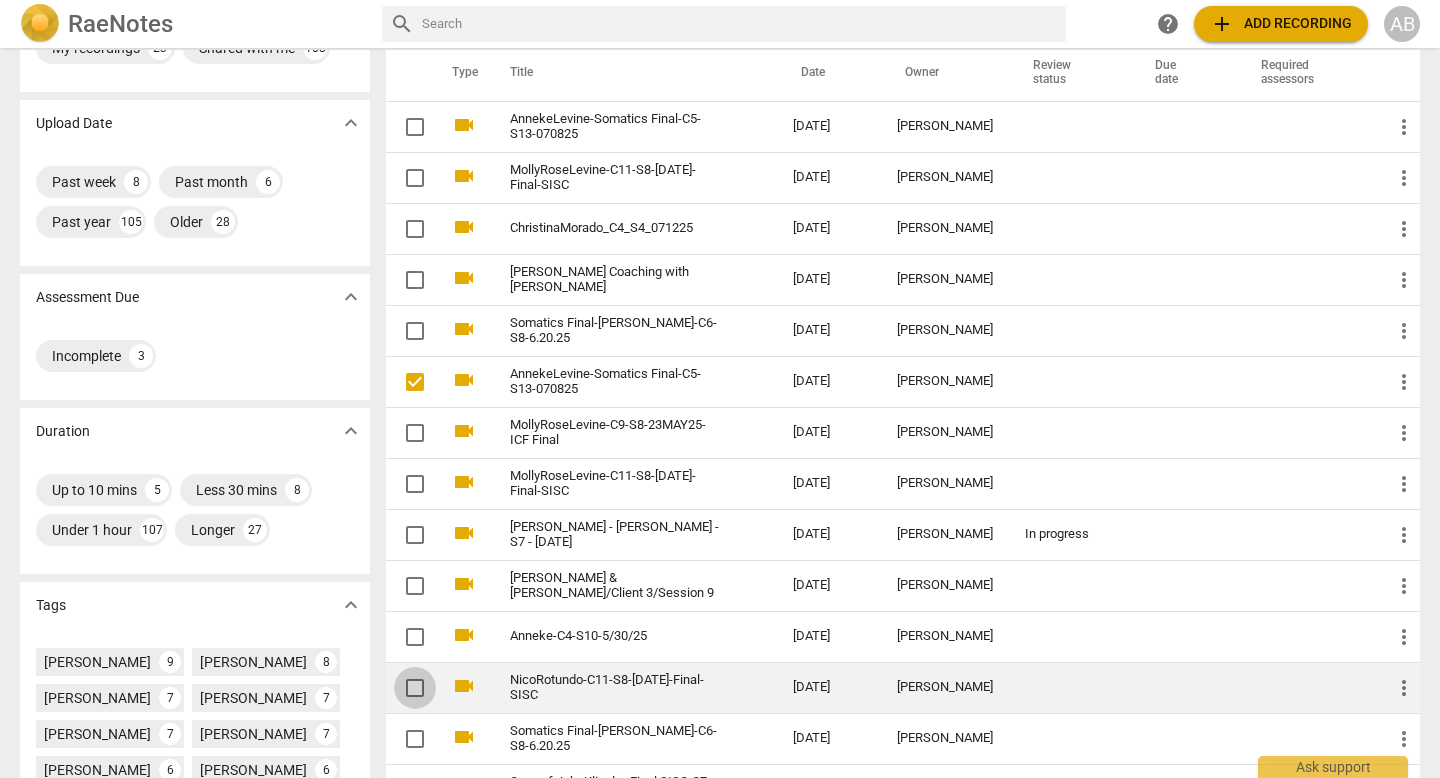 click at bounding box center (415, 688) 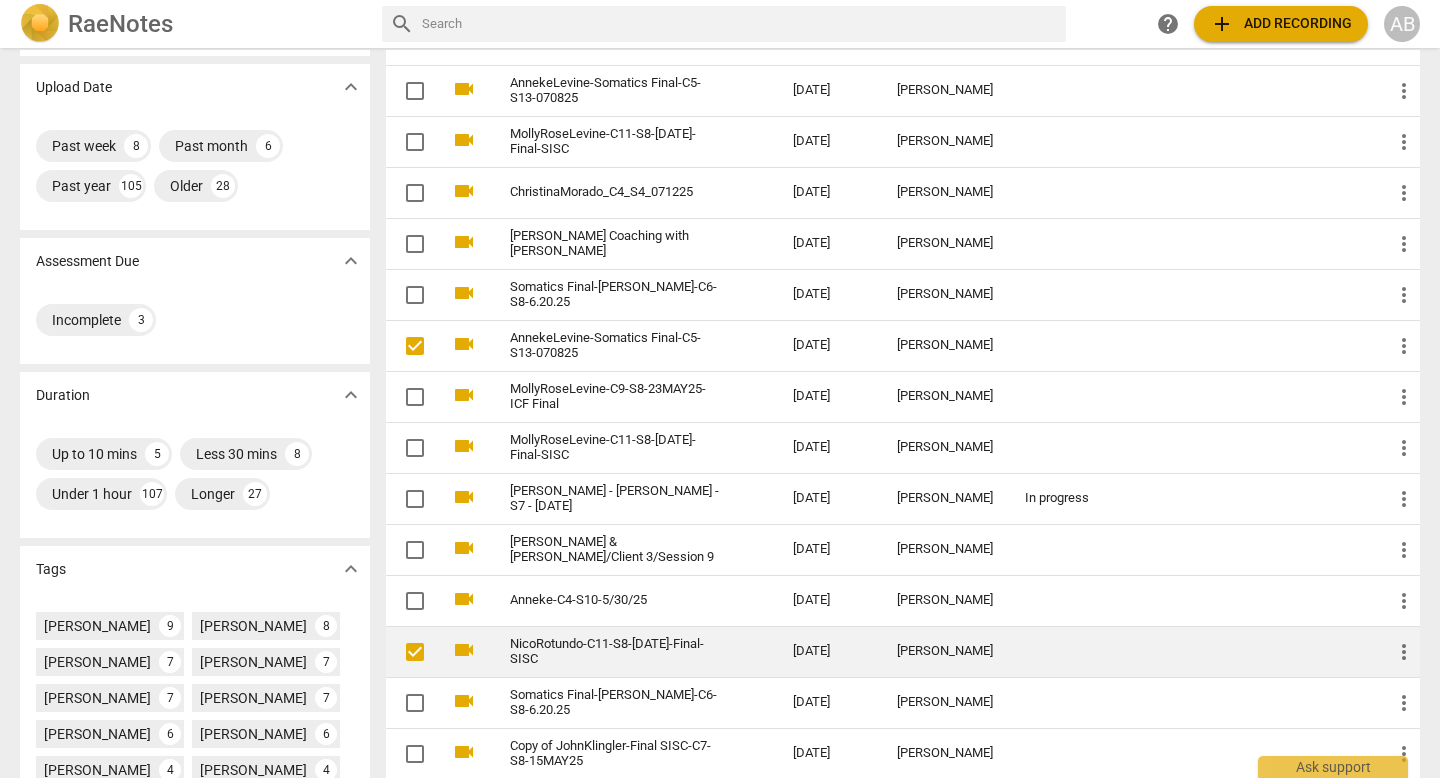 scroll, scrollTop: 149, scrollLeft: 0, axis: vertical 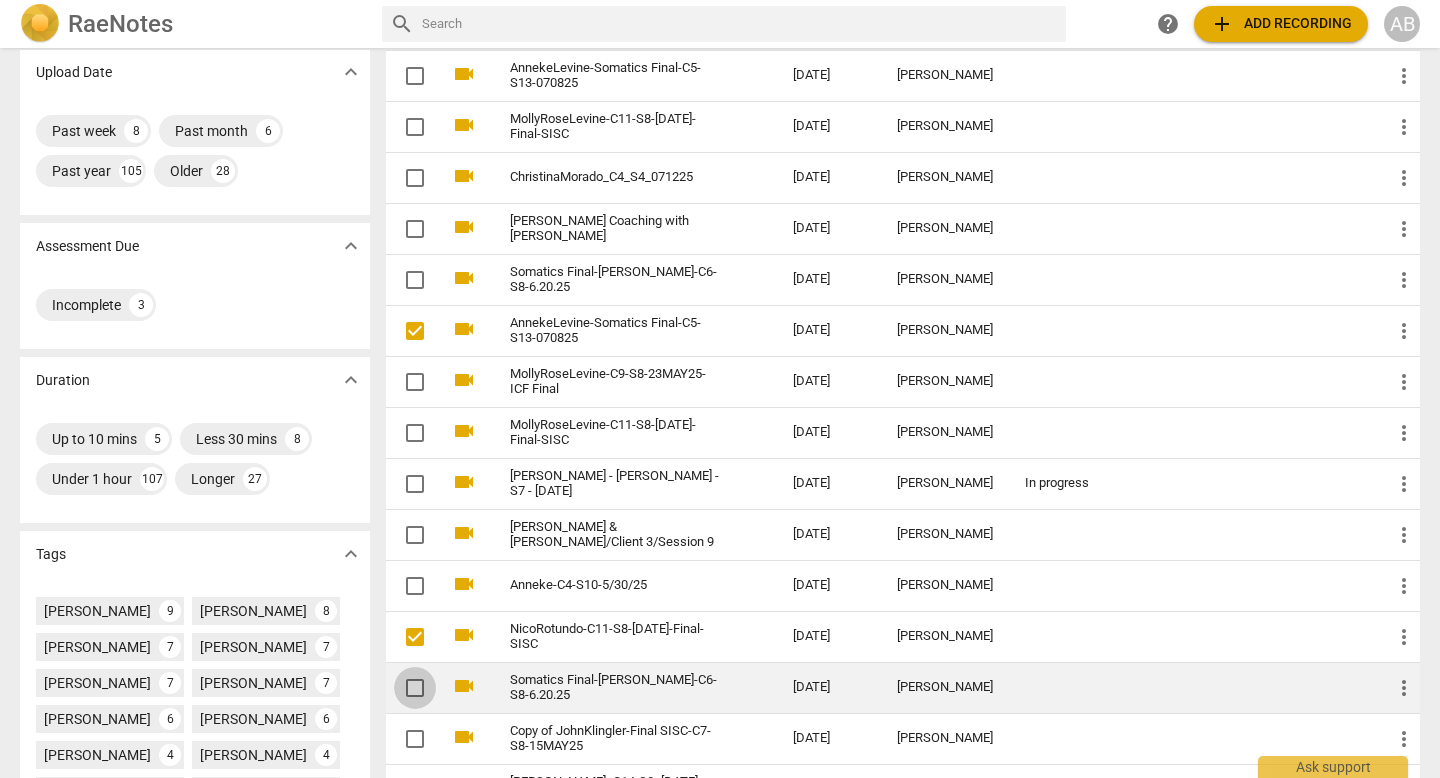 click at bounding box center (415, 688) 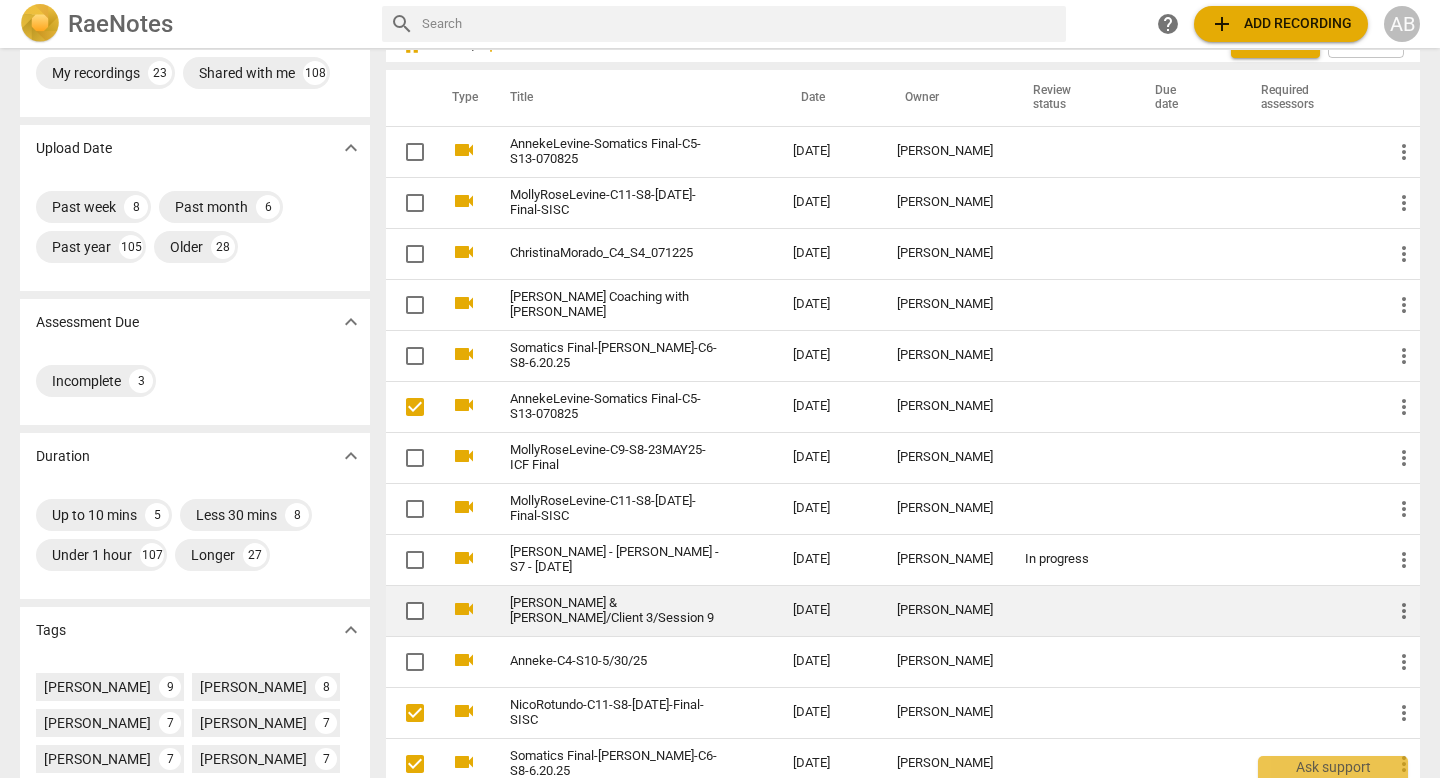 scroll, scrollTop: 0, scrollLeft: 0, axis: both 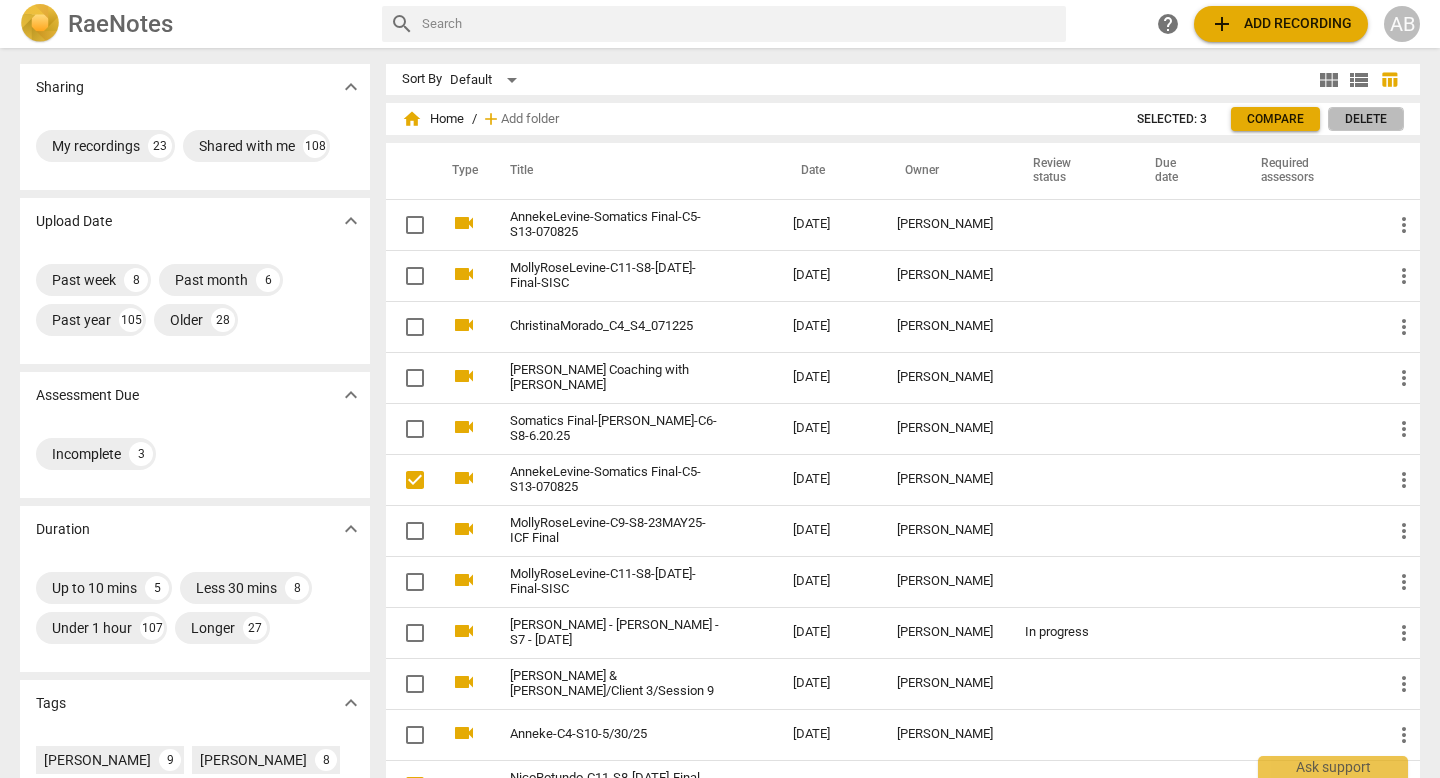 click on "Delete" at bounding box center [1366, 119] 